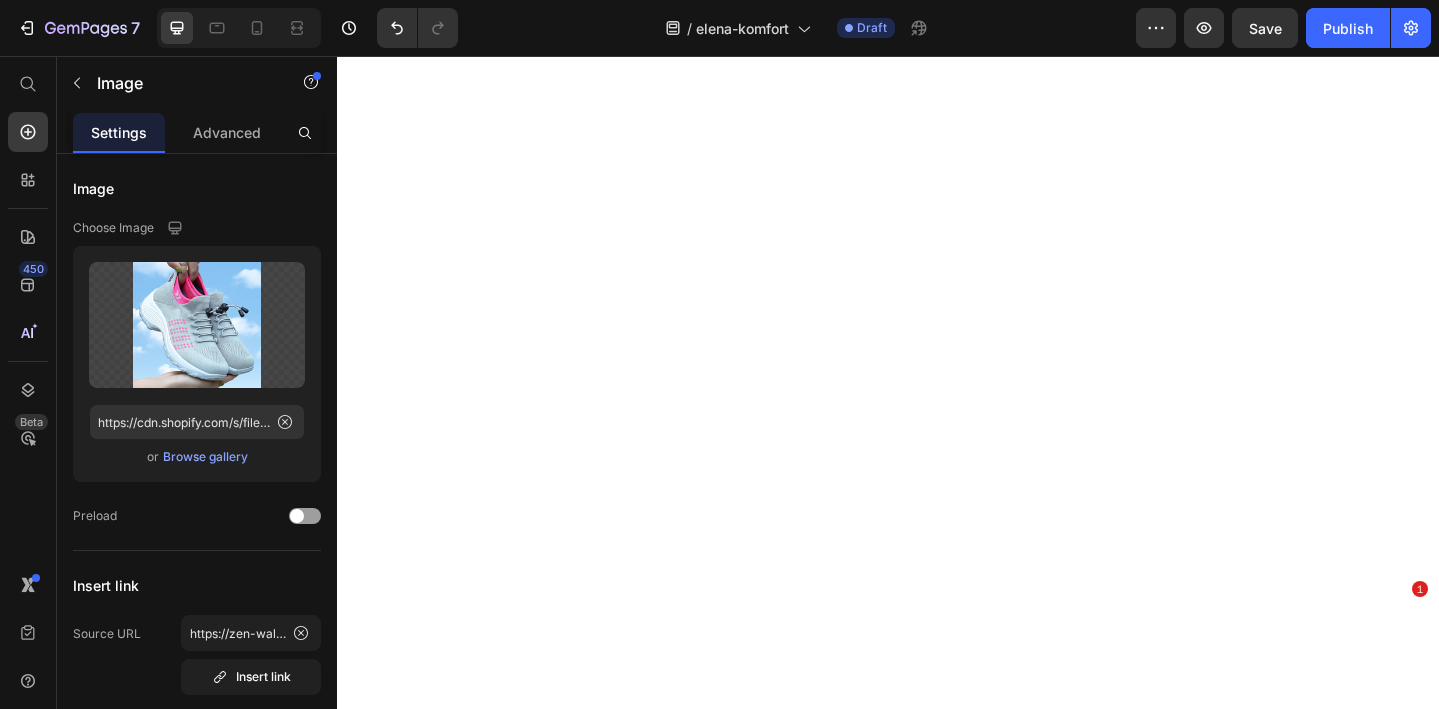 scroll, scrollTop: 0, scrollLeft: 0, axis: both 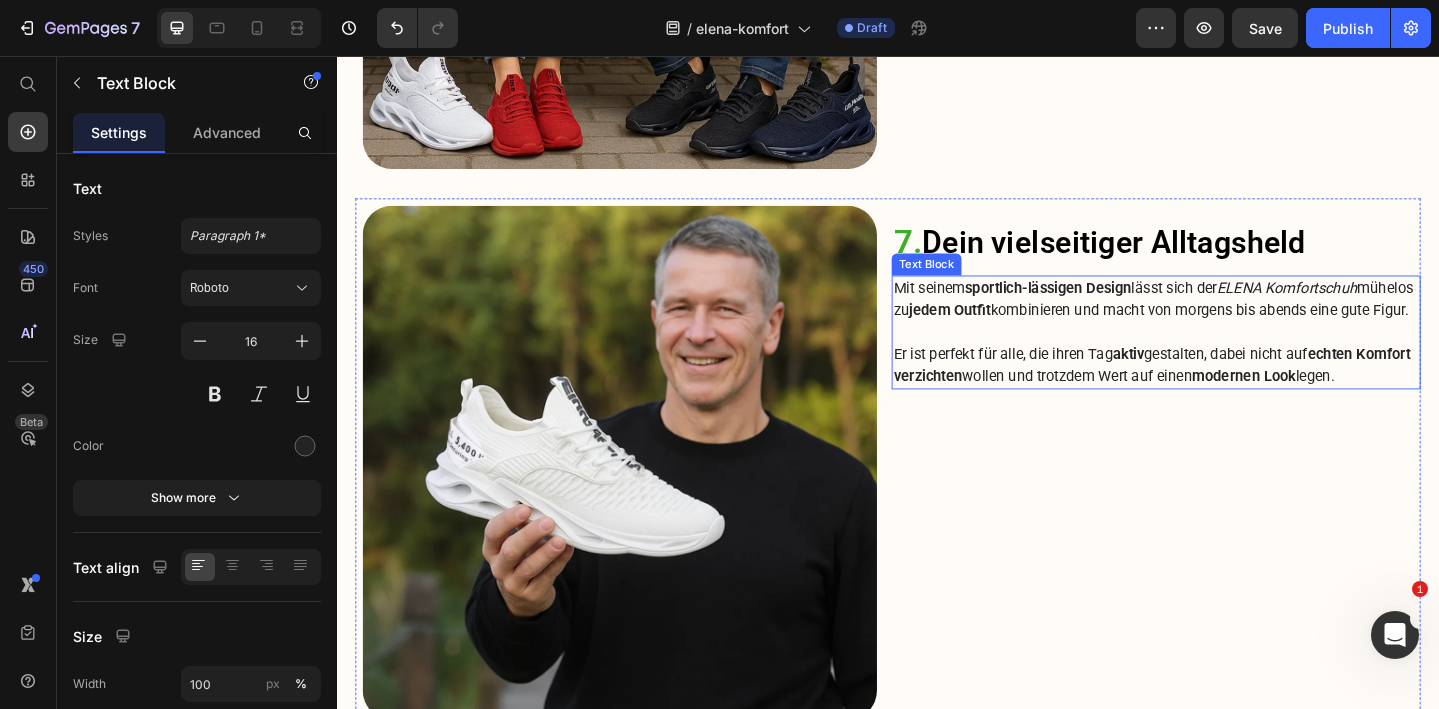 click on "Er ist perfekt für alle, die ihren Tag  aktiv  gestalten, dabei nicht auf  echten Komfort verzichten  wollen und trotzdem Wert auf einen  modernen Look  legen." at bounding box center (1229, 393) 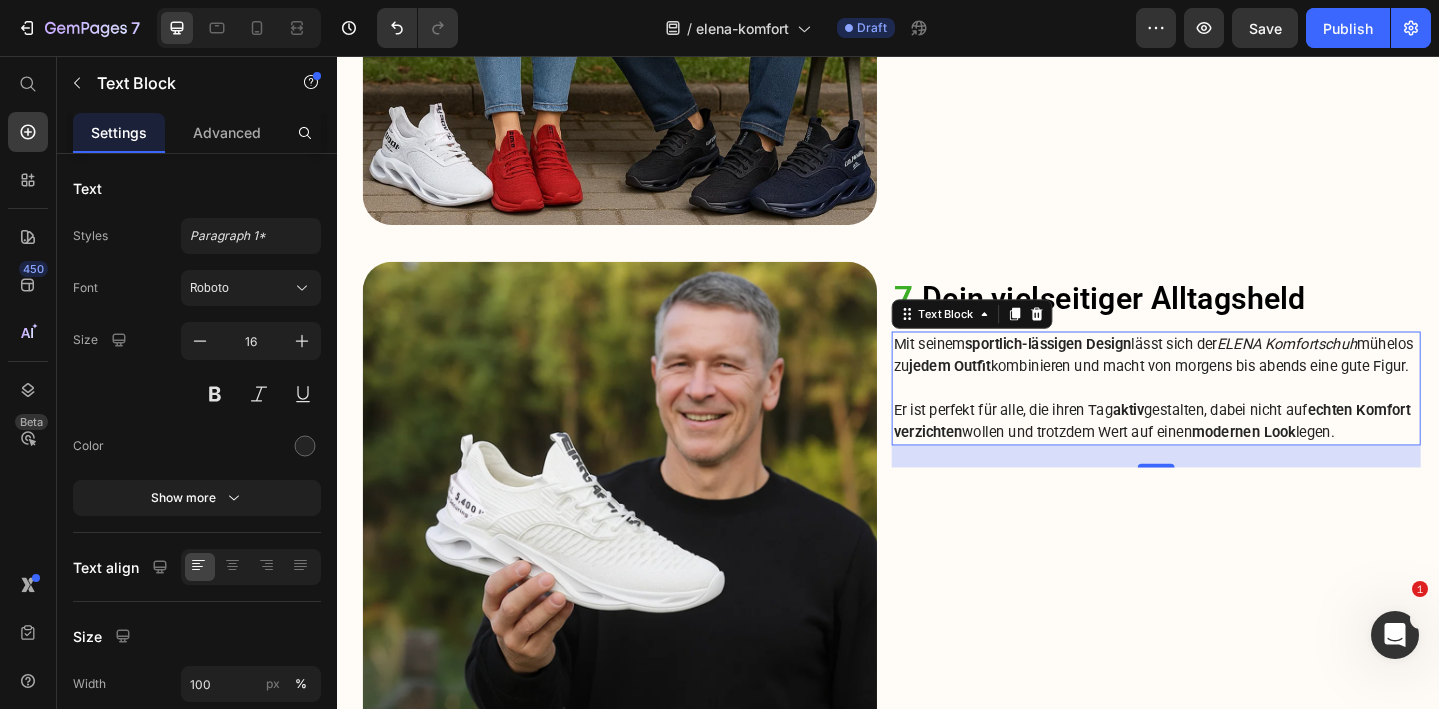 scroll, scrollTop: 5191, scrollLeft: 0, axis: vertical 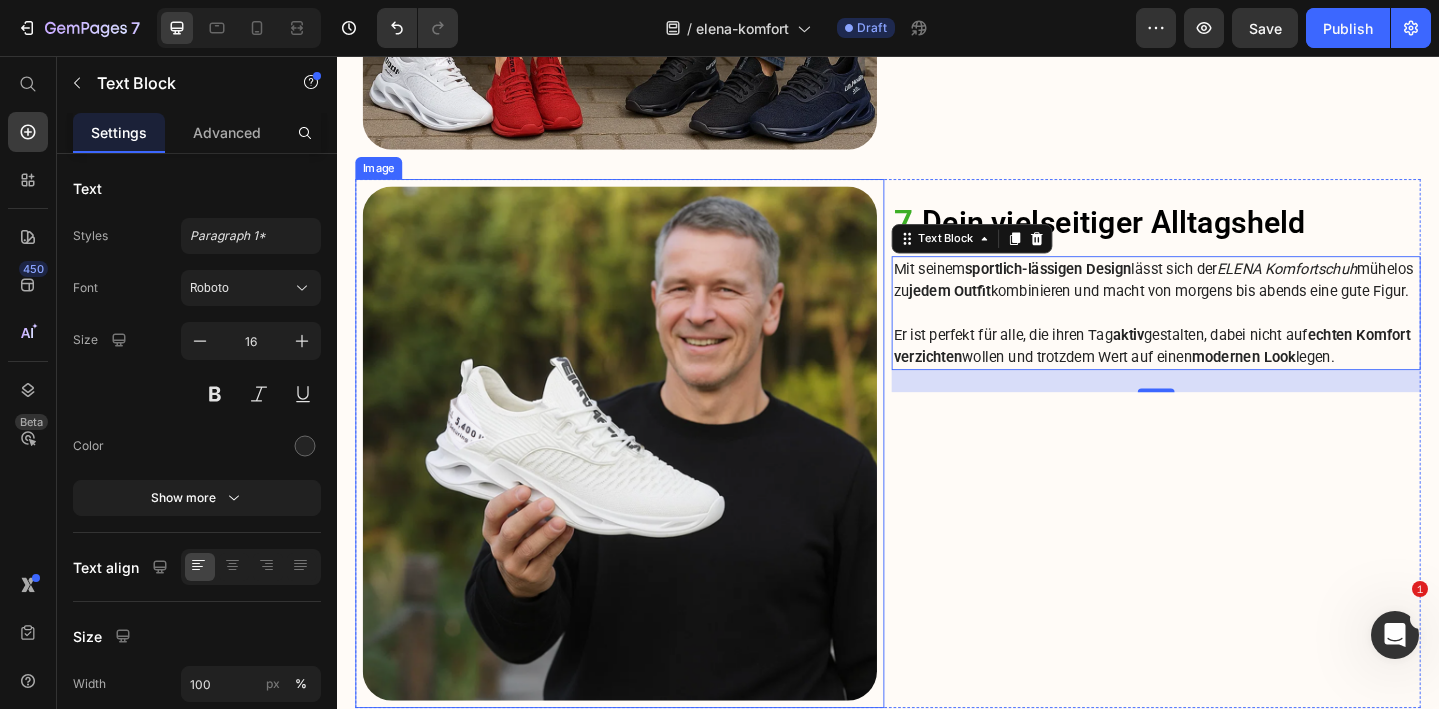 click at bounding box center [645, 478] 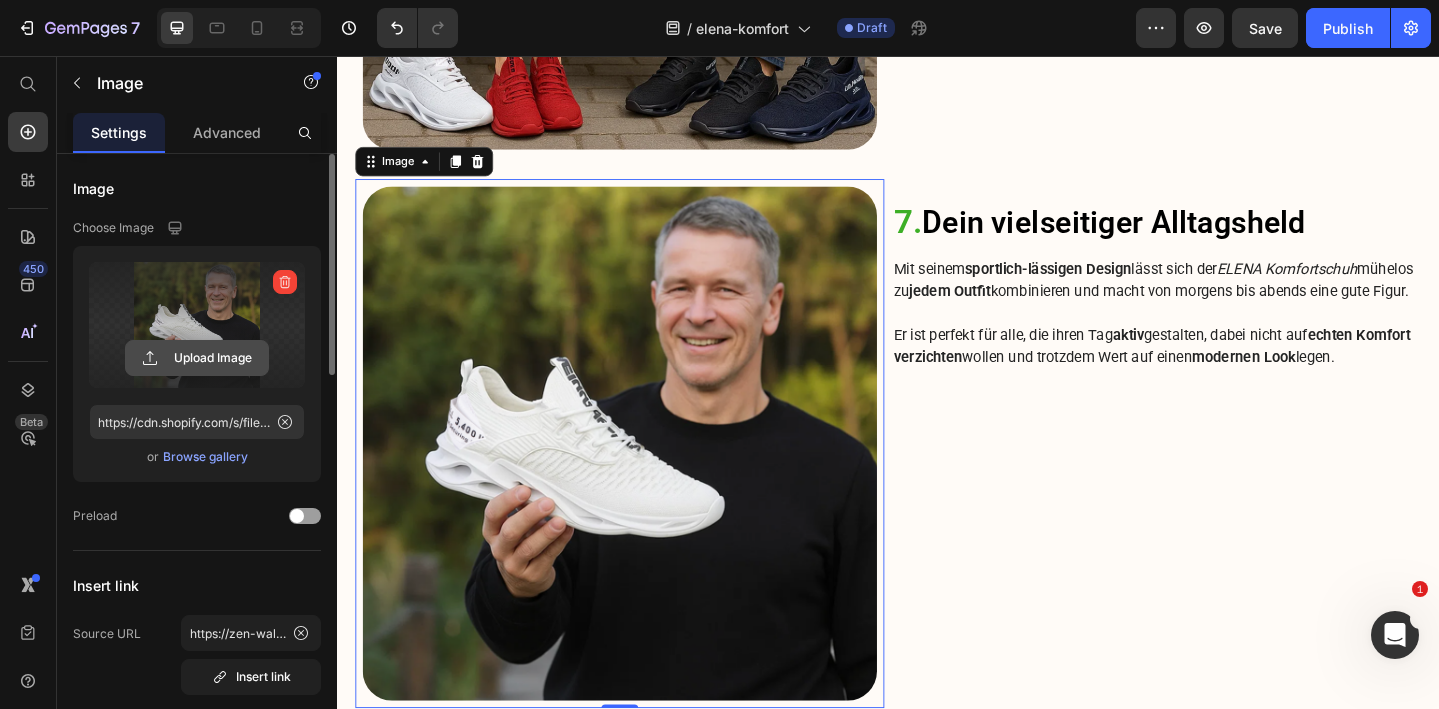click 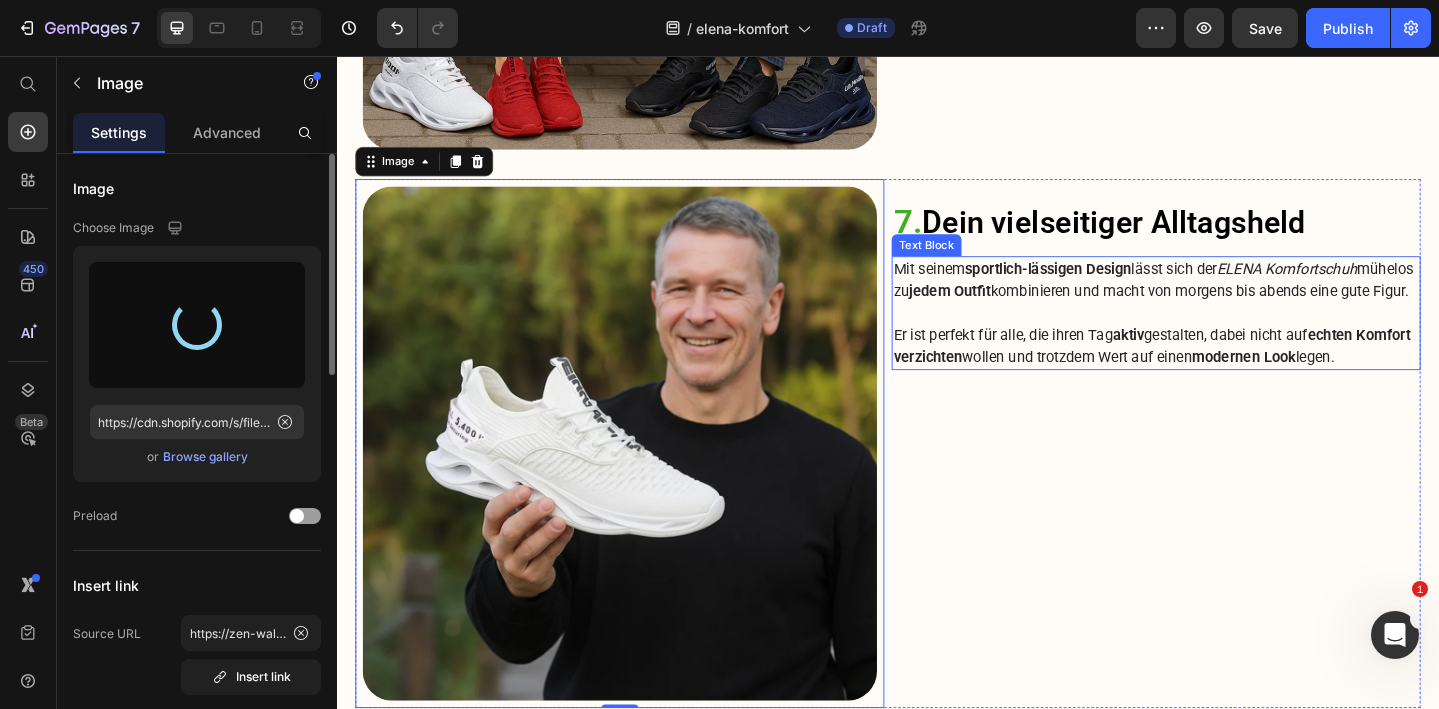 scroll, scrollTop: 5175, scrollLeft: 0, axis: vertical 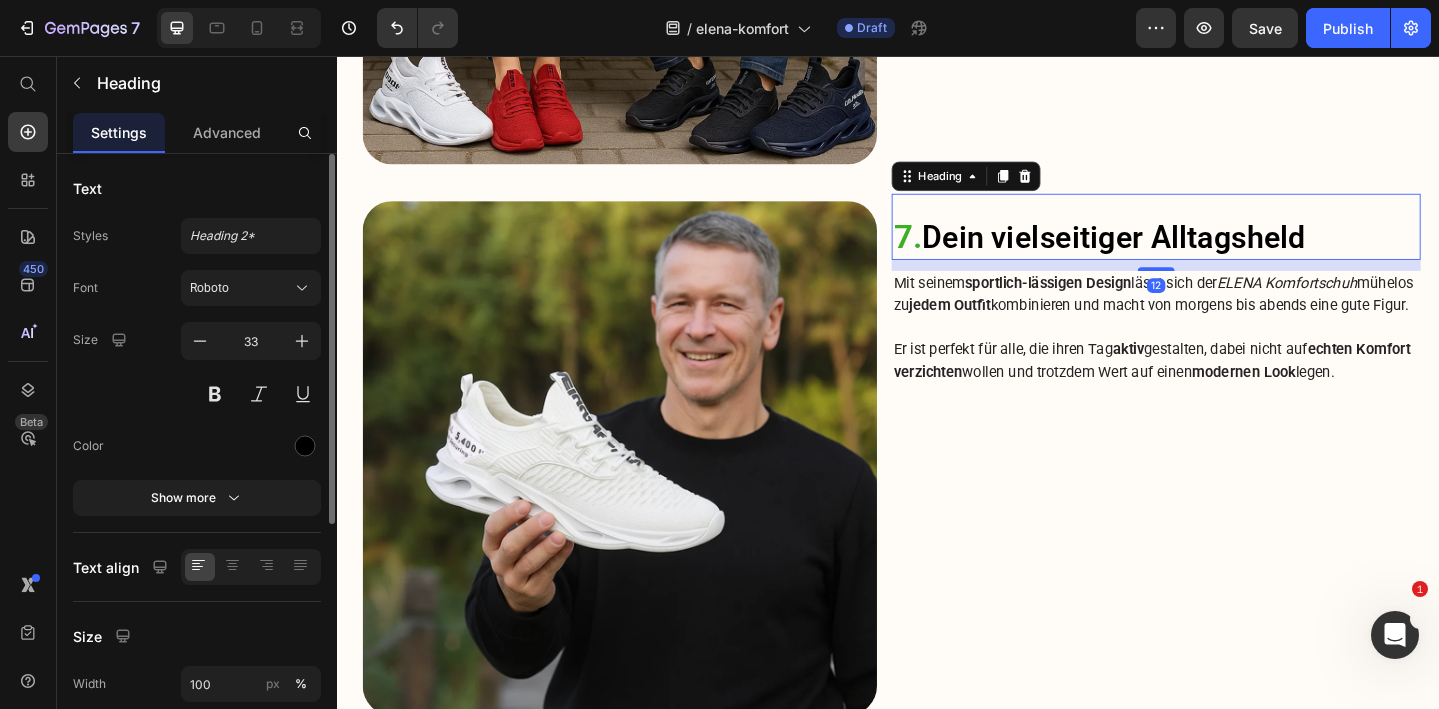 click on "7.  Dein vielseitiger Alltagsheld" at bounding box center (1229, 254) 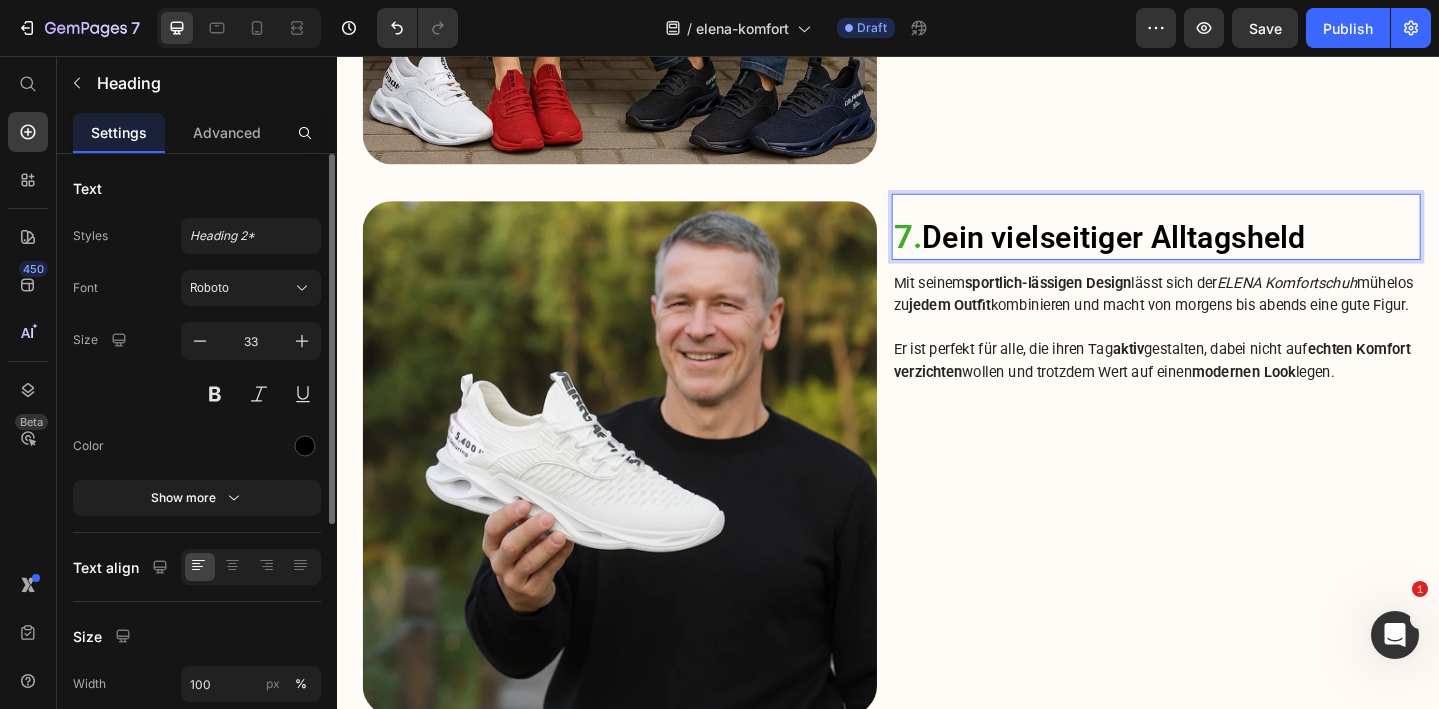 click on "7.  Dein vielseitiger Alltagsheld" at bounding box center (1229, 254) 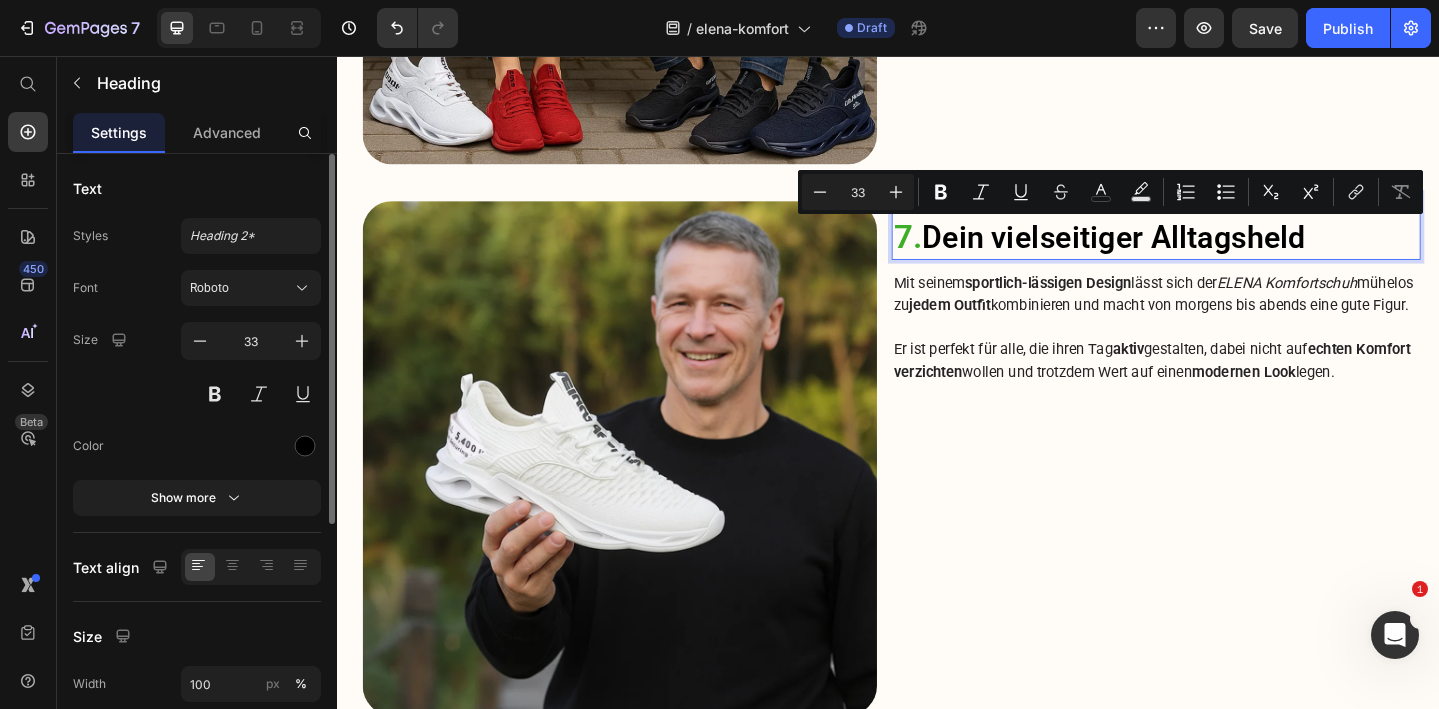 click on "7.  Dein vielseitiger Alltagsheld" at bounding box center [1229, 254] 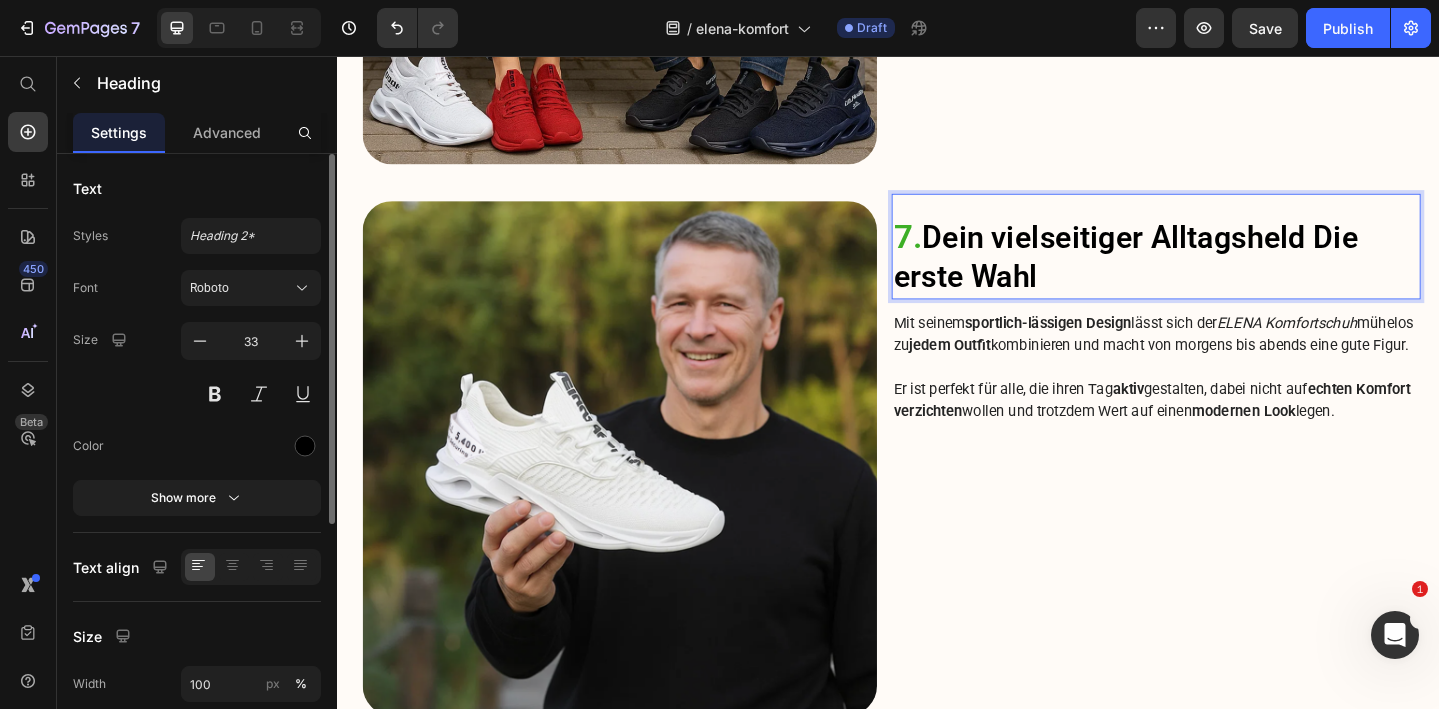 click on "7. Dein vielseitiger Alltagsheld Die erste Wahl" at bounding box center [1229, 275] 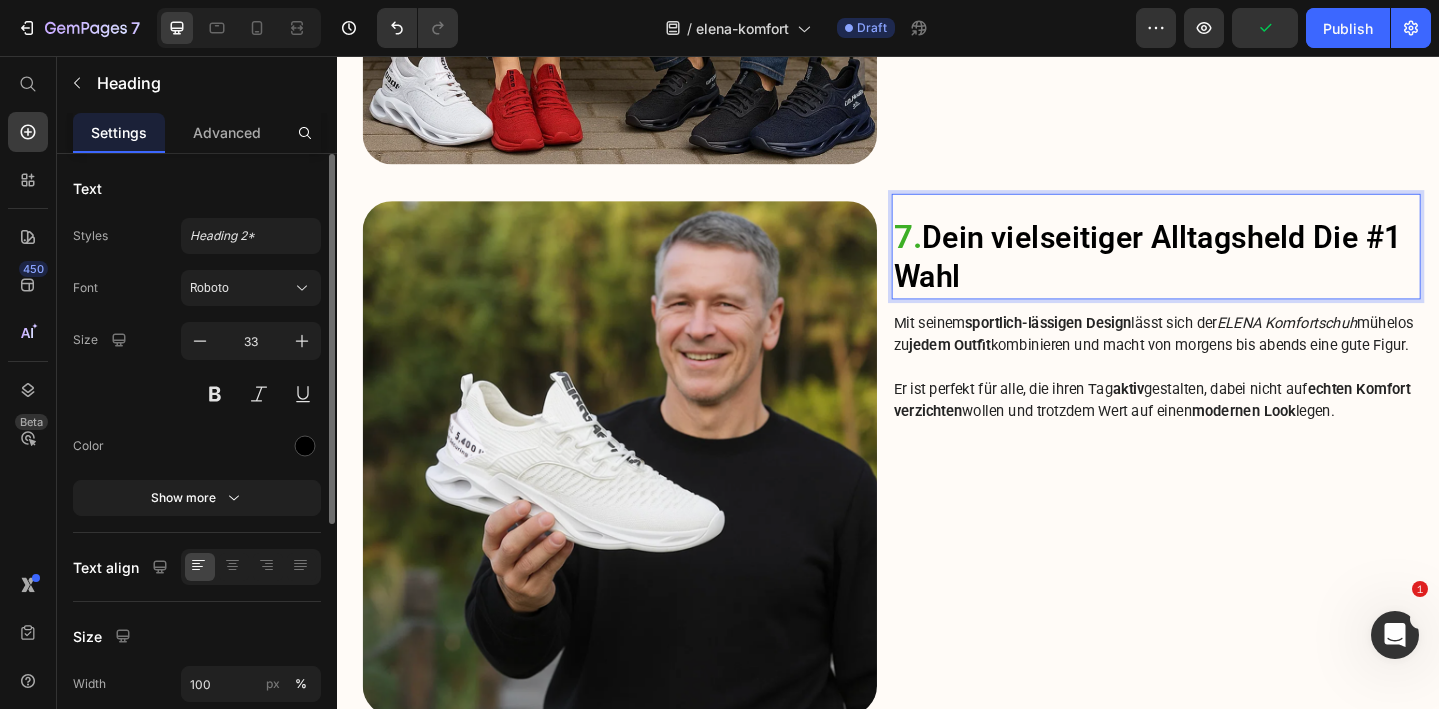 click on "7. Dein vielseitiger Alltagsheld Die #1 Wahl" at bounding box center [1229, 275] 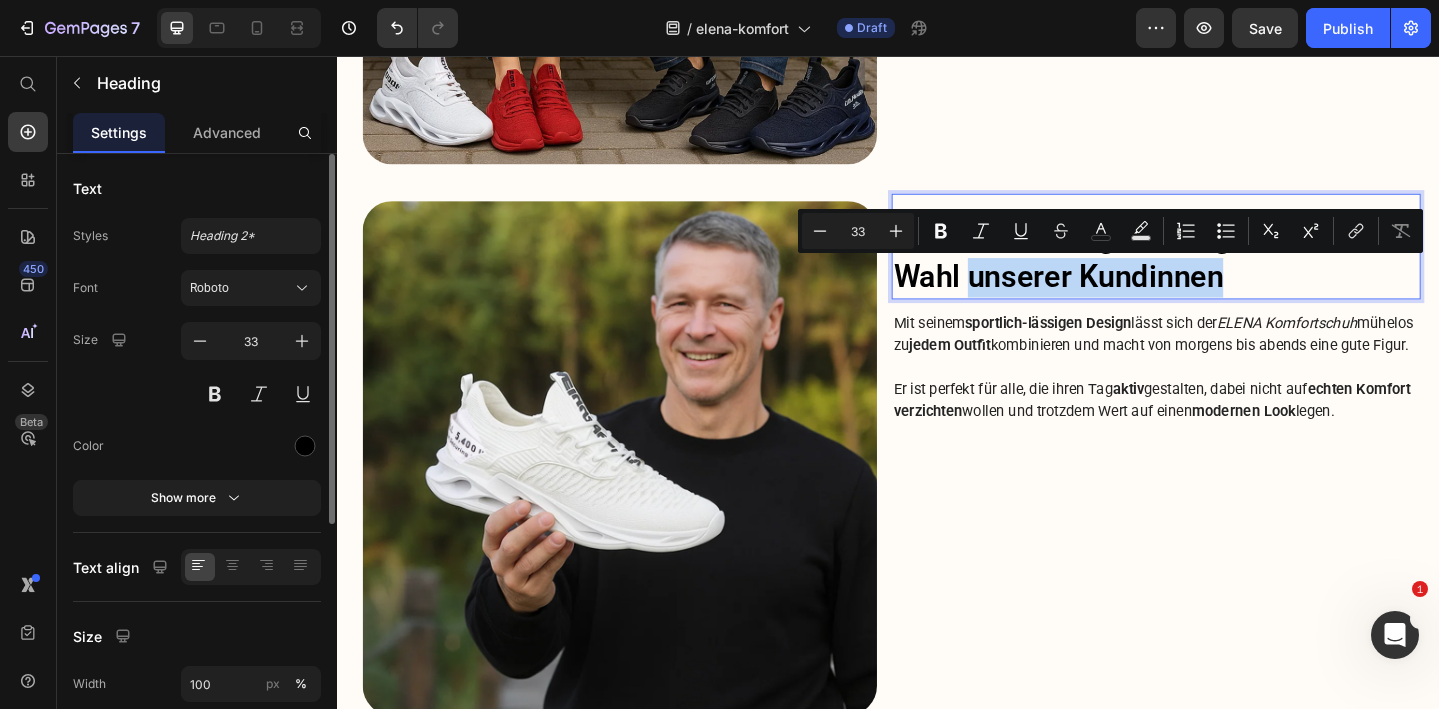 drag, startPoint x: 1029, startPoint y: 299, endPoint x: 1305, endPoint y: 296, distance: 276.0163 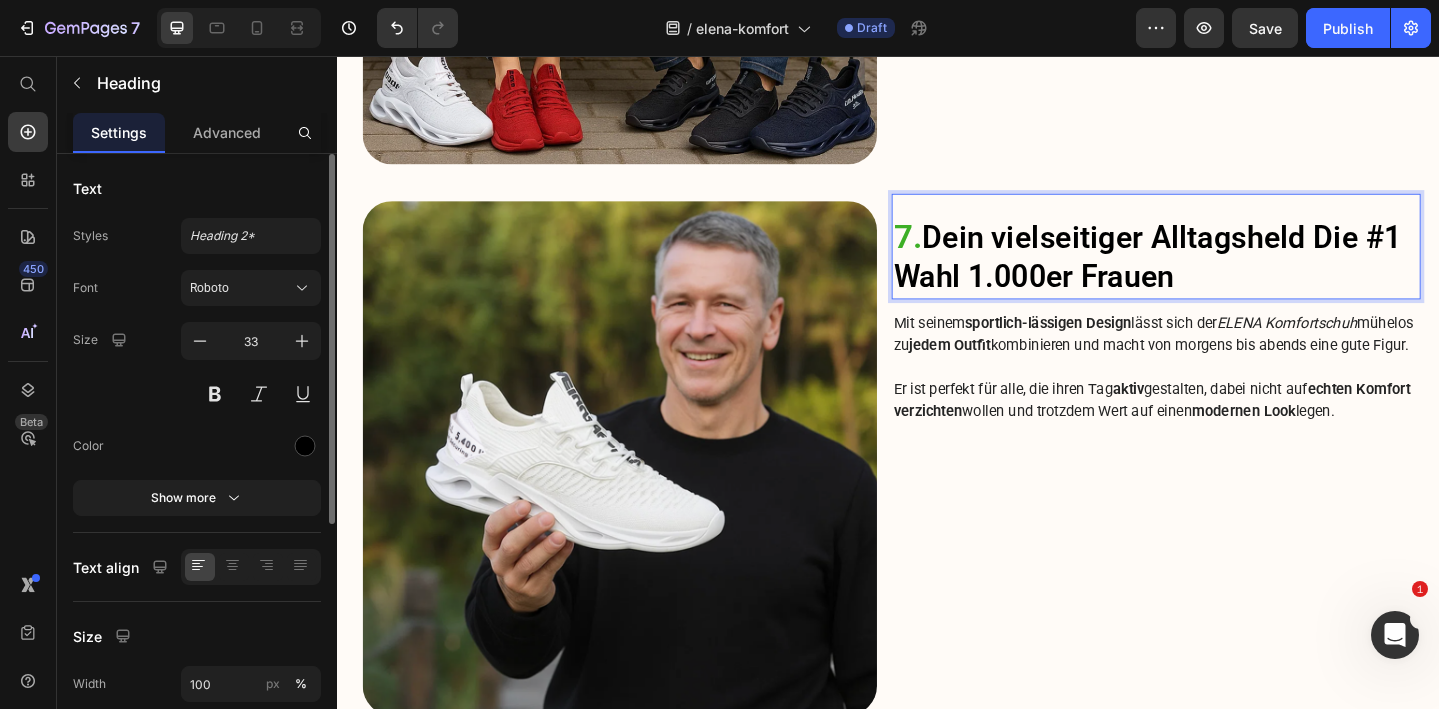 click on "7. Dein vielseitiger Alltagsheld Die #1 Wahl 1.000er Frauen" at bounding box center [1229, 275] 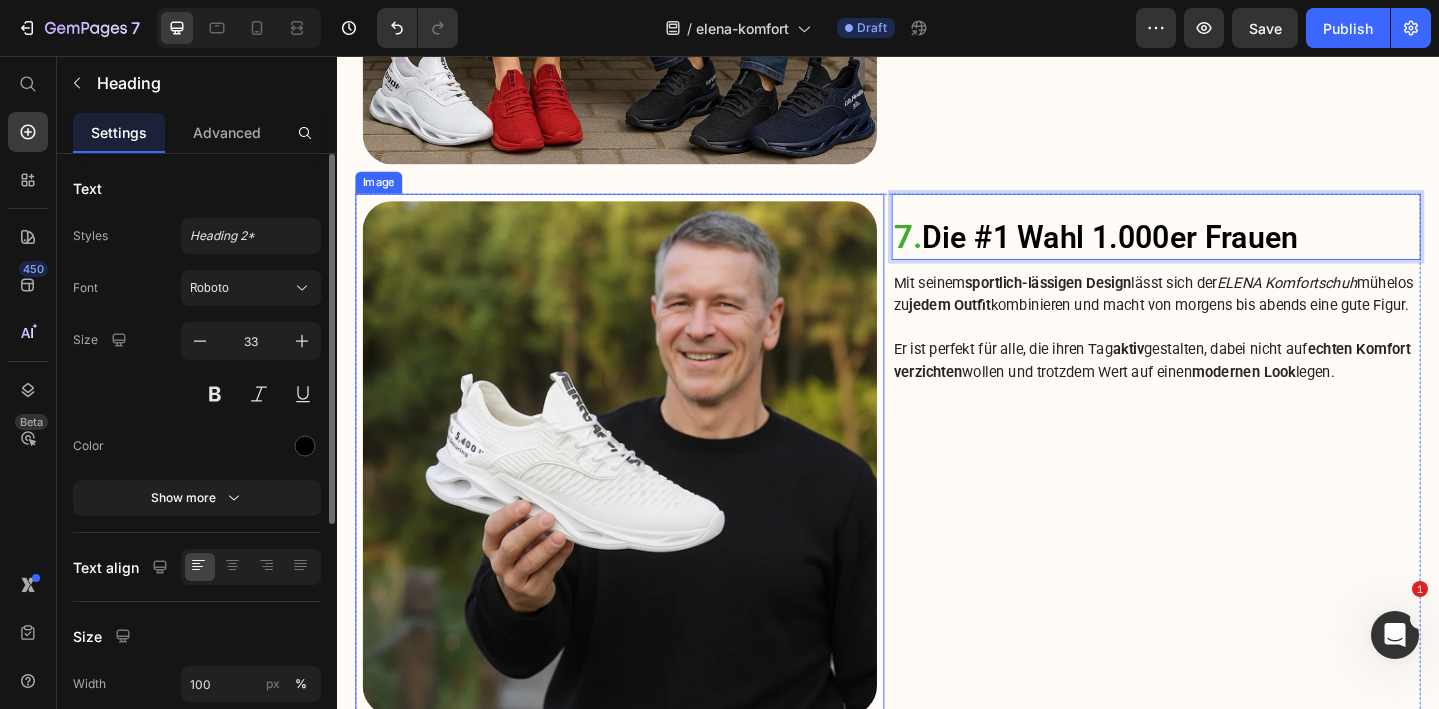 click at bounding box center [645, 494] 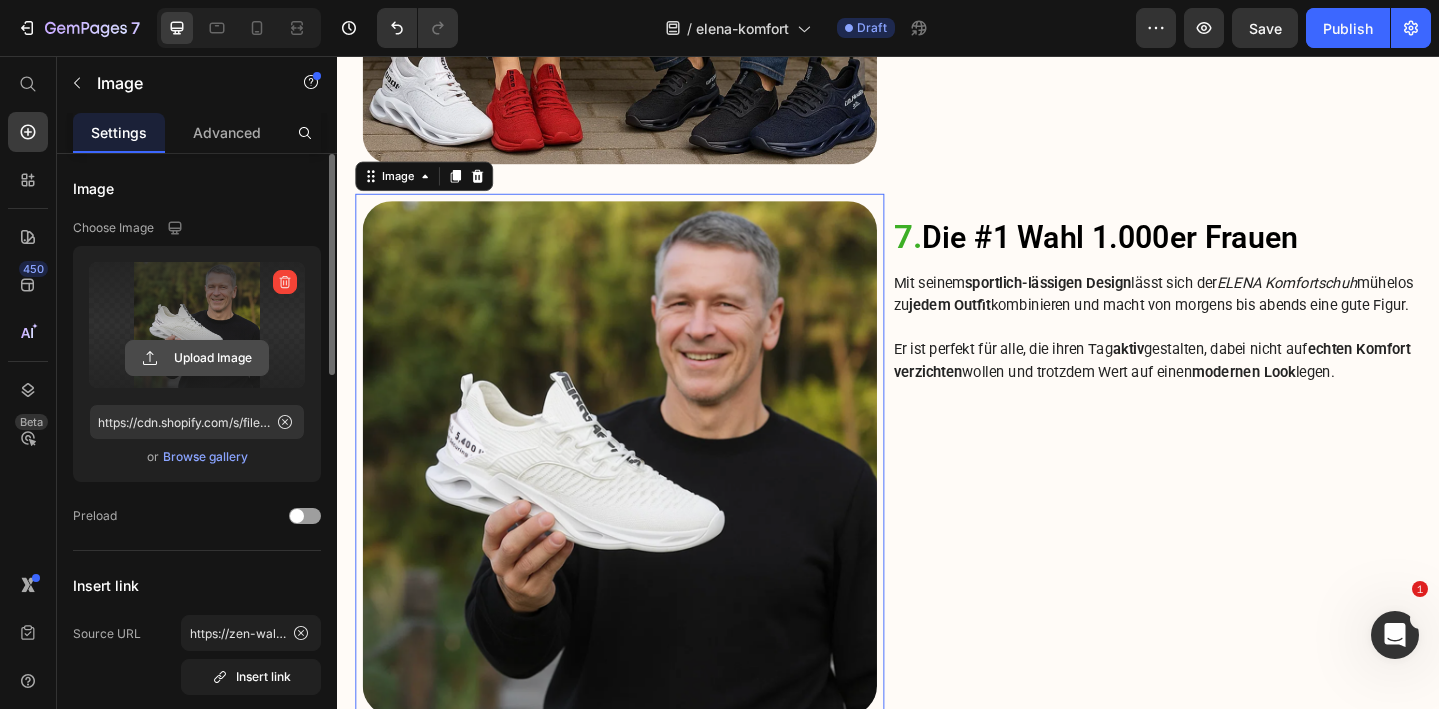 click 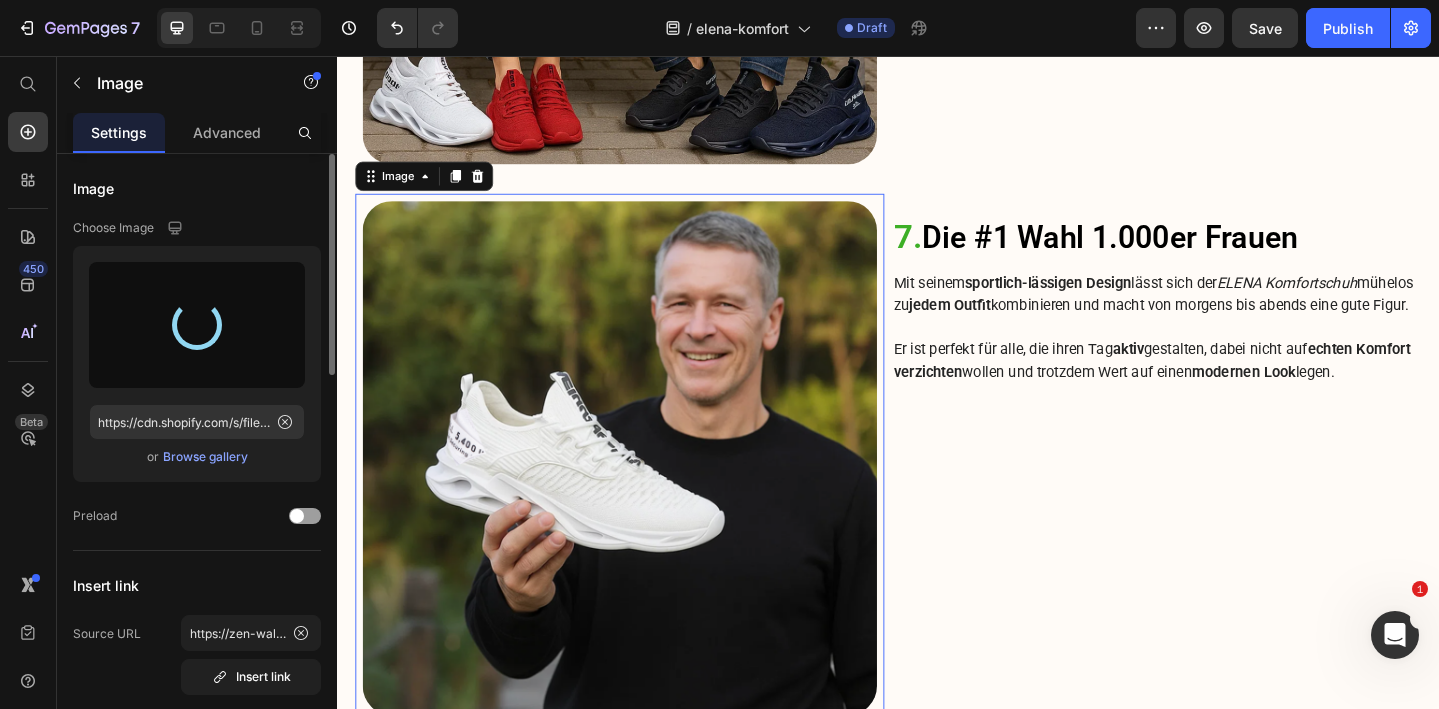 type on "https://cdn.shopify.com/s/files/1/0740/2012/6939/files/gempages_553629490677285781-89b4dbc7-f8f3-4628-9d7b-4ac1ec9b3d2c.png" 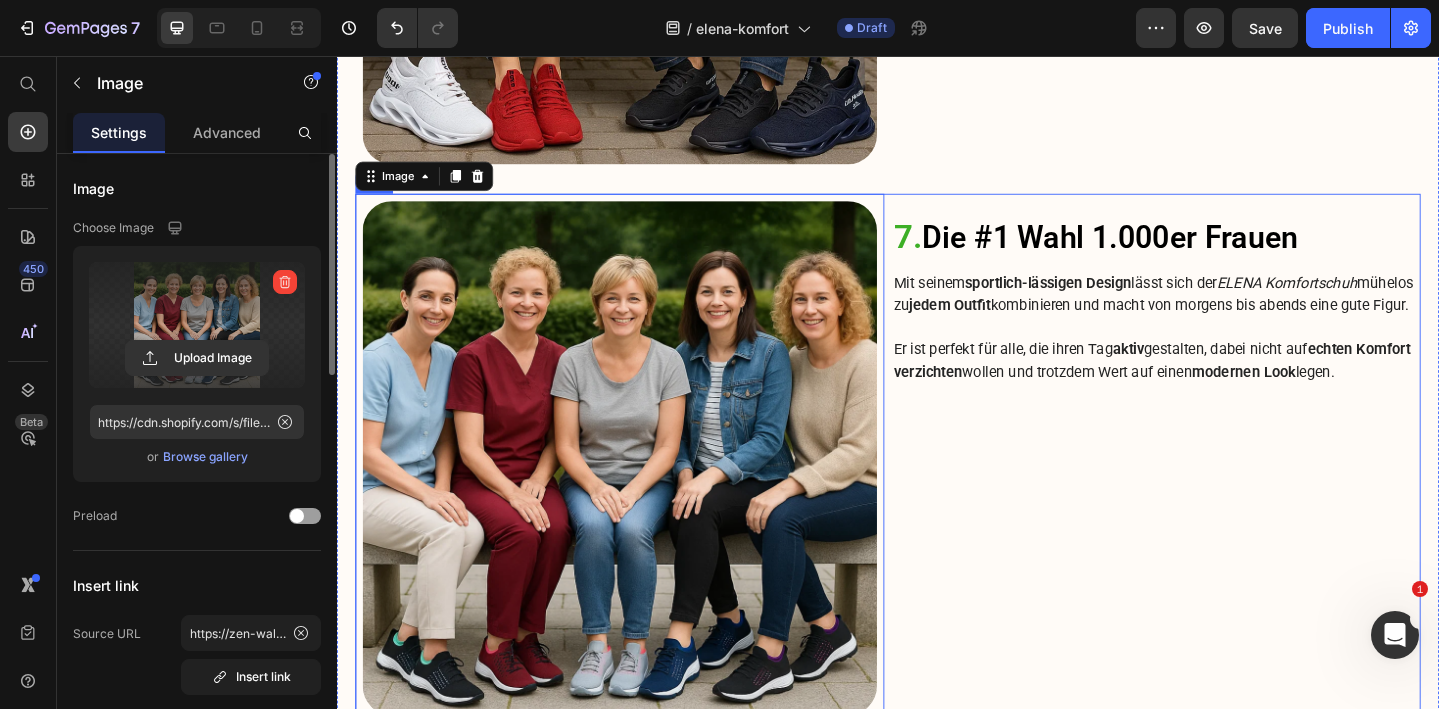 click on "⁠⁠⁠⁠⁠⁠⁠ 7.  Die #1 Wahl 1.000er Frauen" at bounding box center [1229, 254] 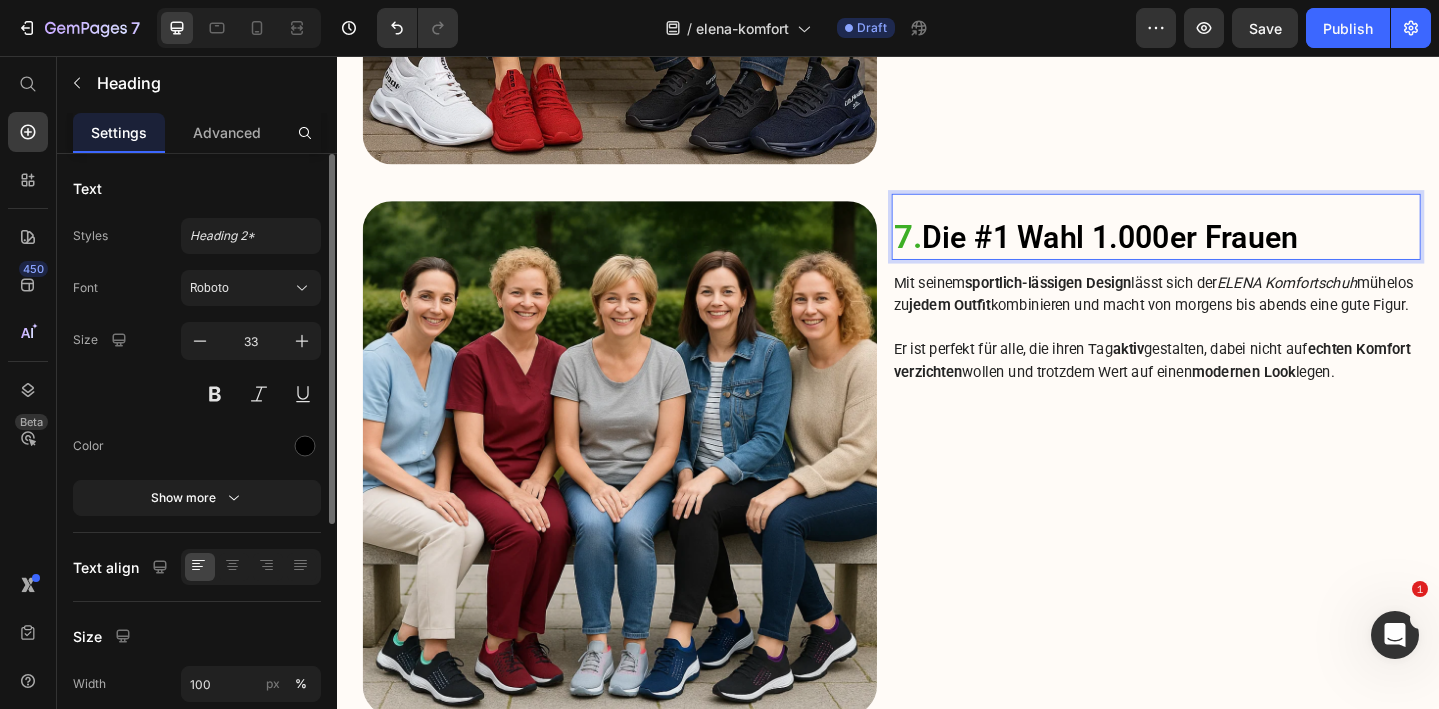 click on "7. Die #1 Wahl 1.000er Frauen" at bounding box center (1229, 254) 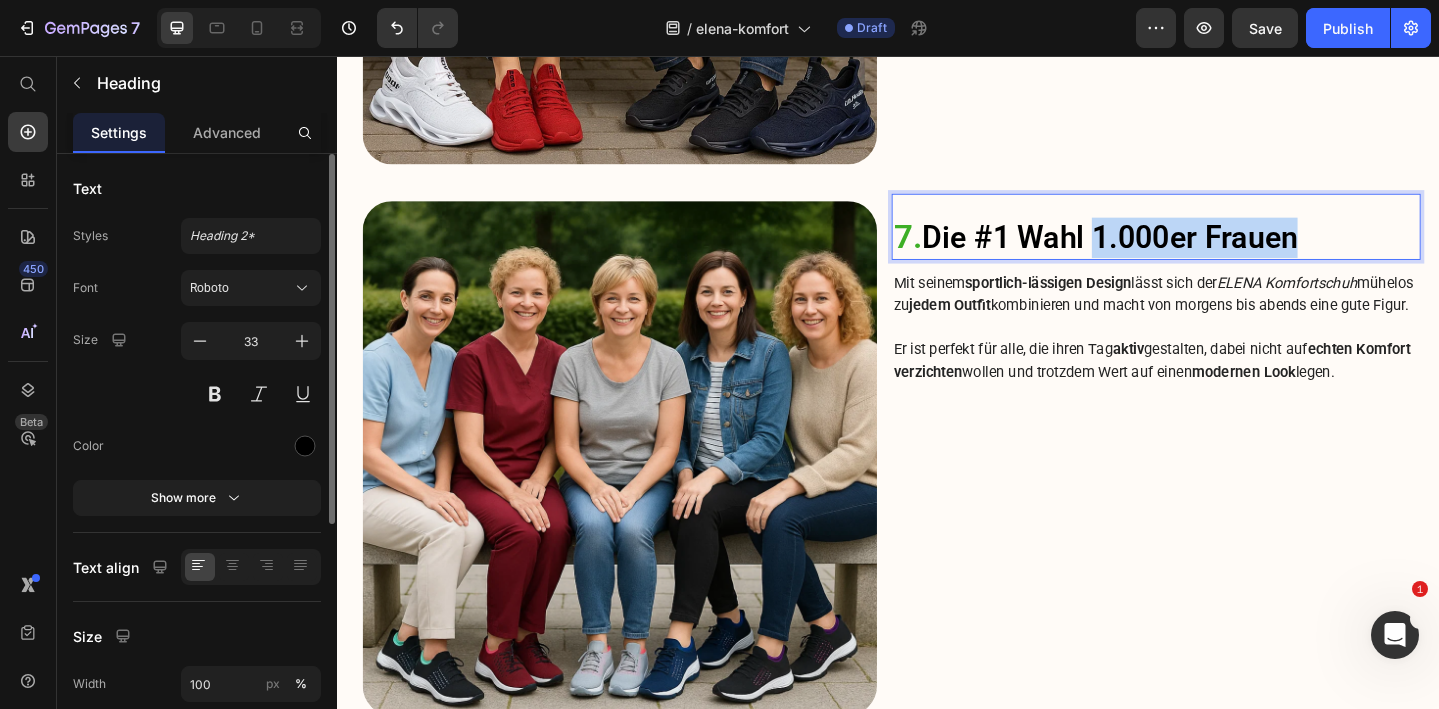 drag, startPoint x: 1172, startPoint y: 256, endPoint x: 1402, endPoint y: 256, distance: 230 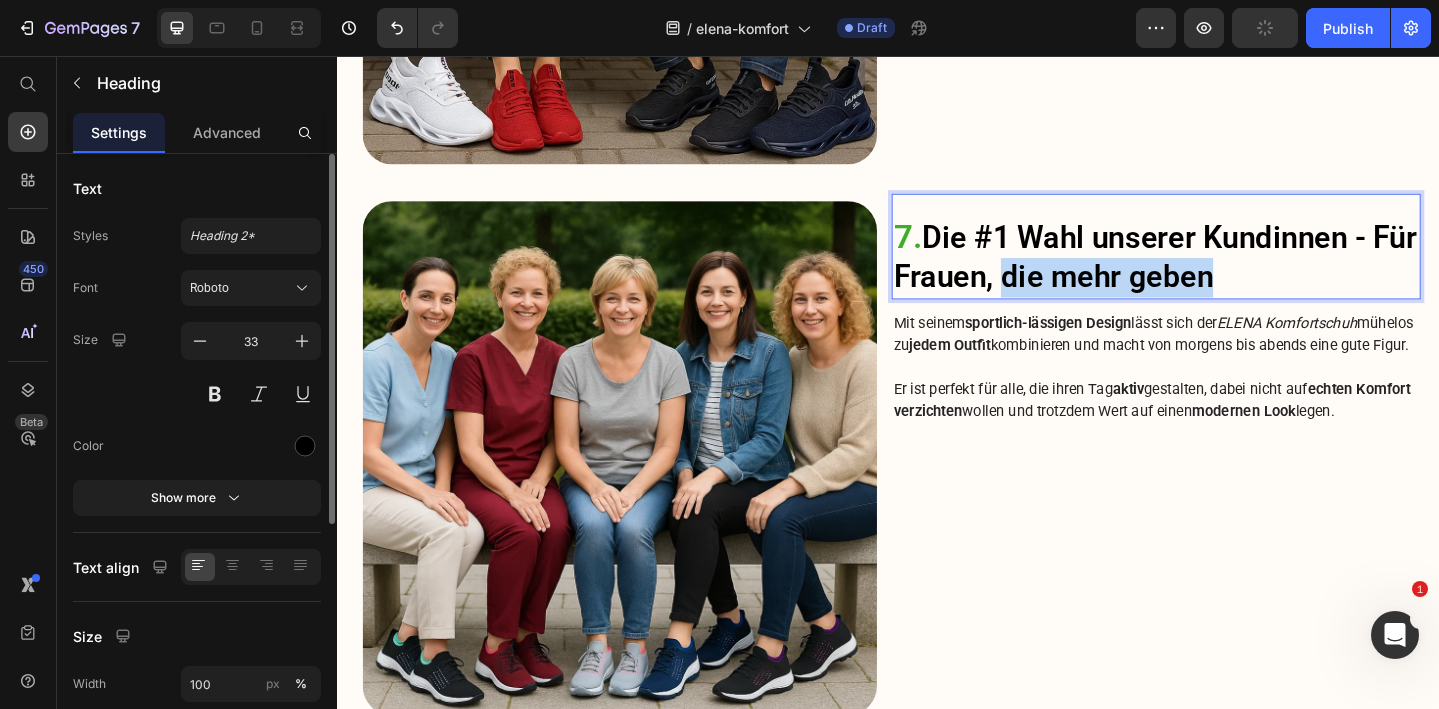 drag, startPoint x: 1125, startPoint y: 294, endPoint x: 1364, endPoint y: 295, distance: 239.00209 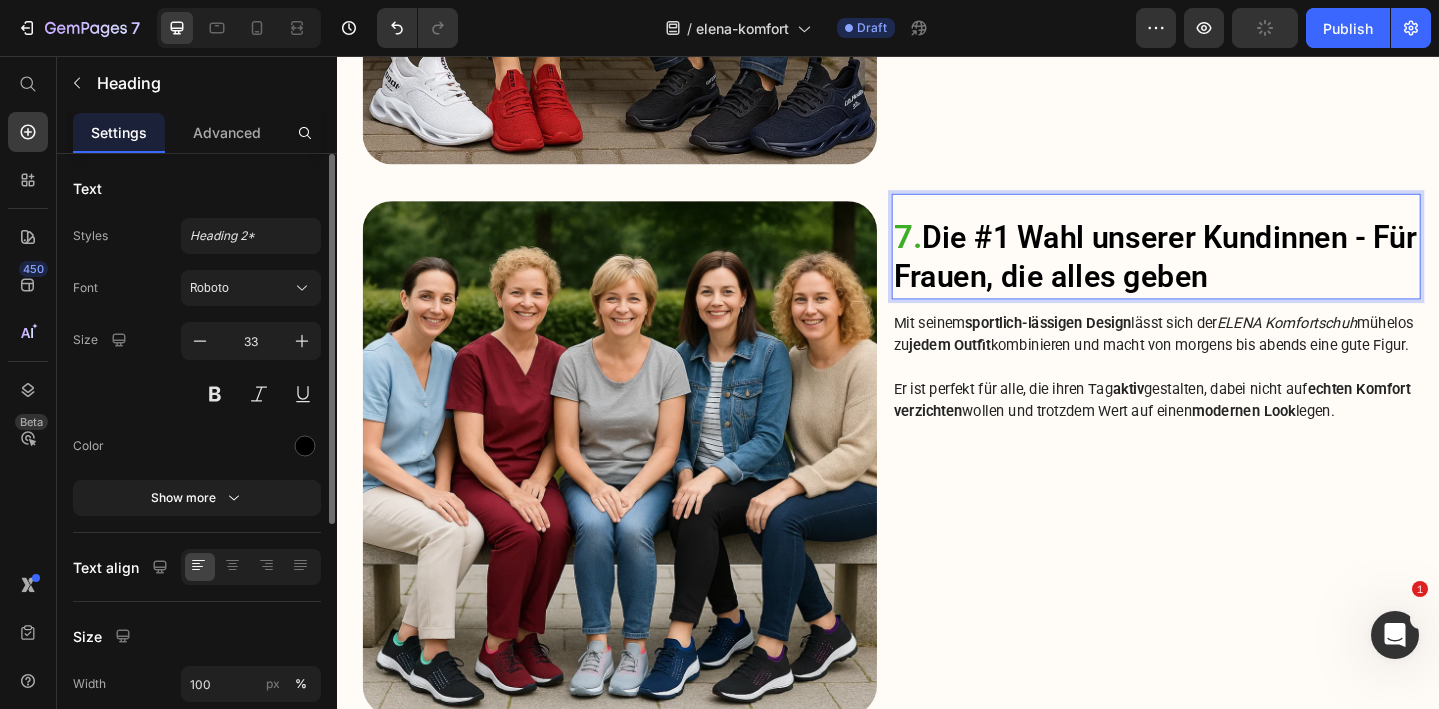 click on "7.  Die #1 Wahl unserer Kundinnen - Für Frauen, die alles geben" at bounding box center [1229, 275] 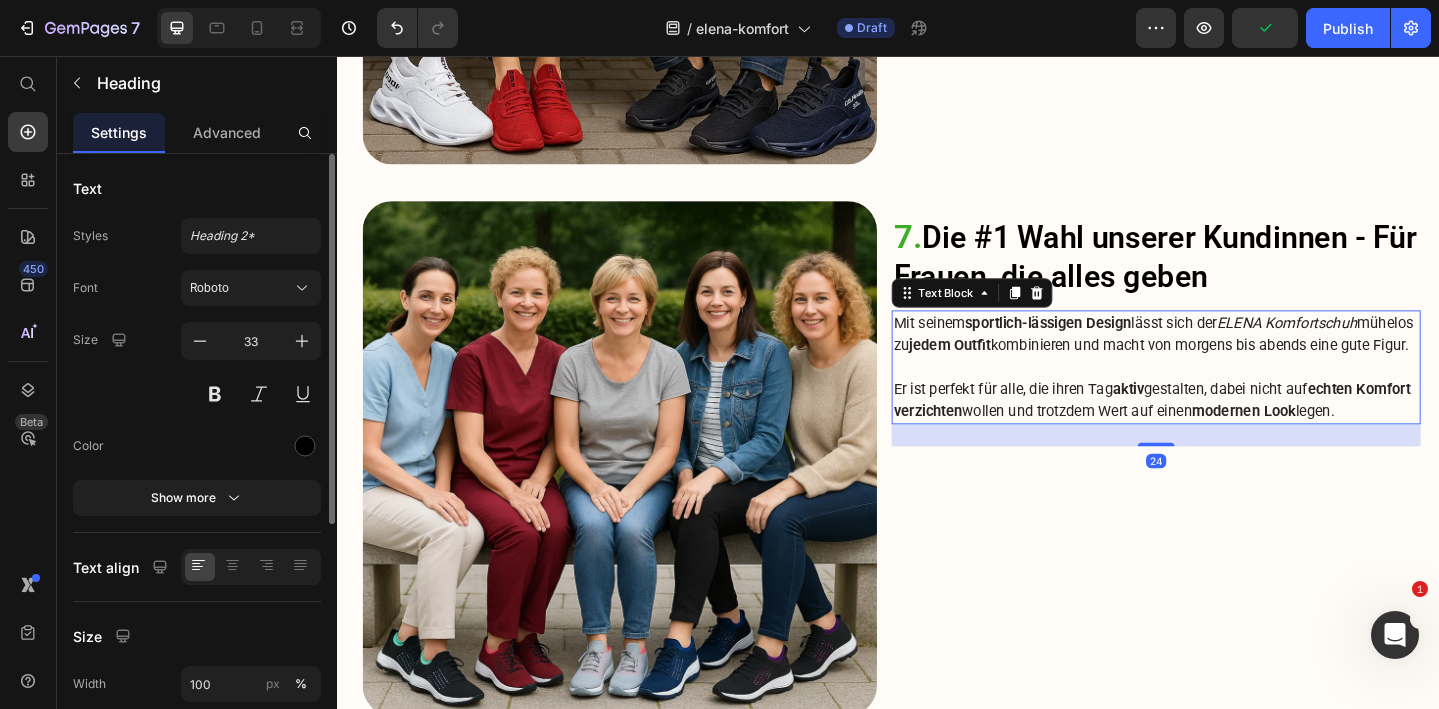 click on "jedem Outfit" at bounding box center (1004, 370) 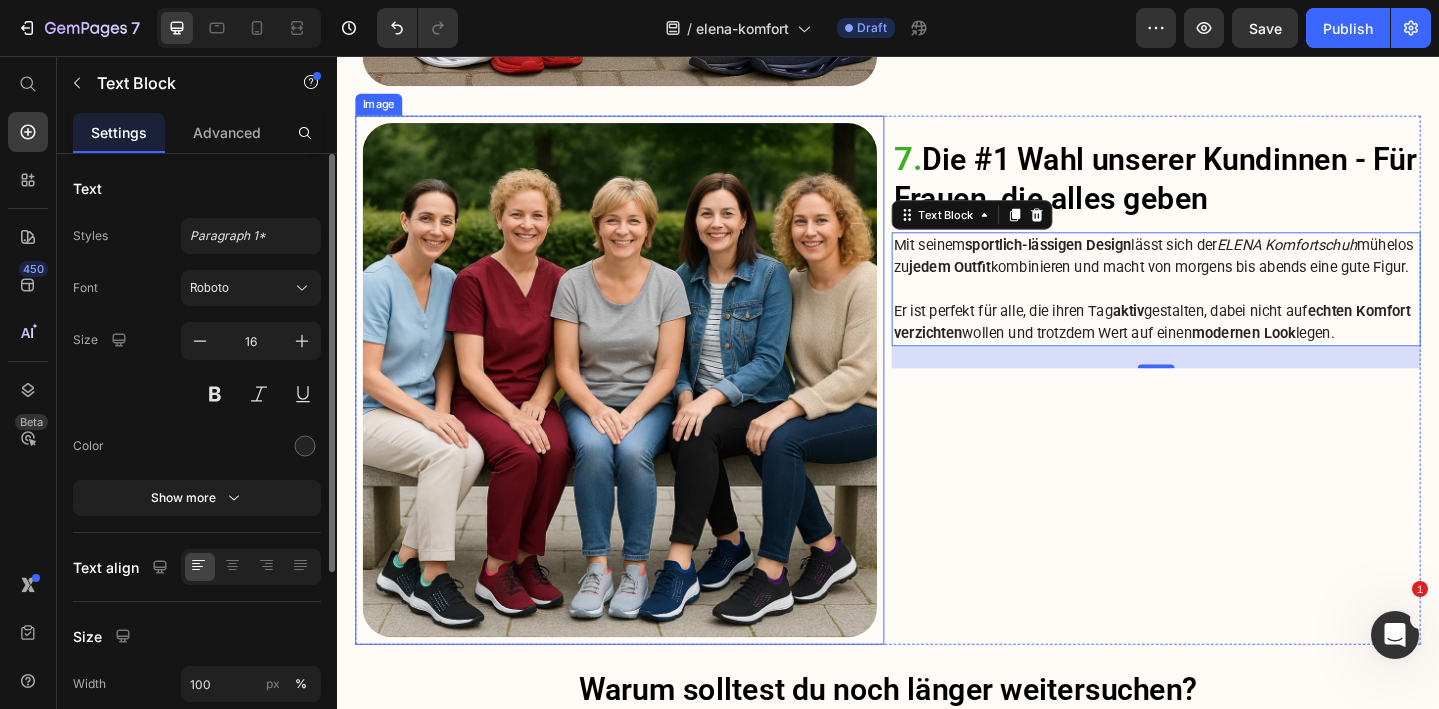 scroll, scrollTop: 5259, scrollLeft: 0, axis: vertical 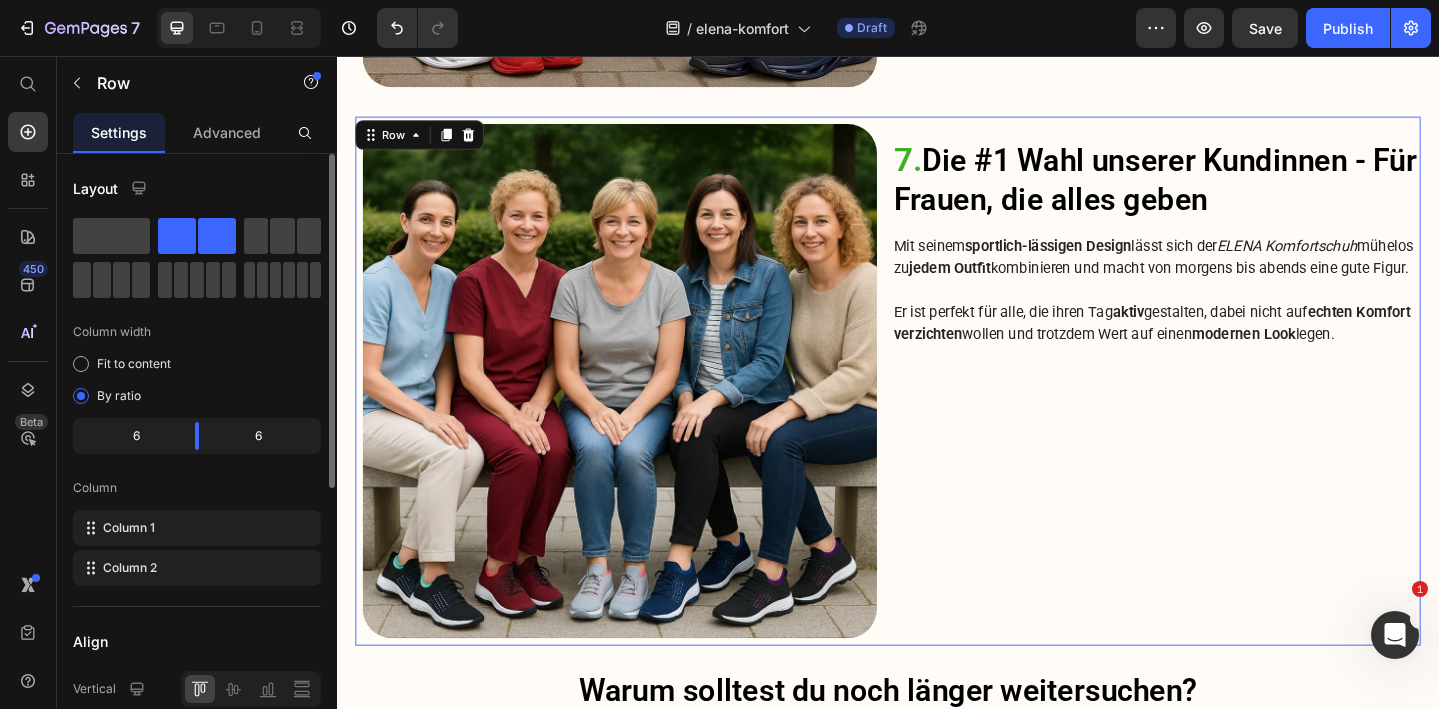 click on "⁠⁠⁠⁠⁠⁠⁠ 7. Die #1 Wahl unserer Kundinnen - Für Frauen, die alles geben Heading Mit seinem sportlich-lässigen Design lässt sich der ELENA Komfortschuh mühelos zu jedem Outfit kombinieren und macht von morgens bis abends eine gute Figur. Er ist perfekt für alle, die ihren Tag aktiv gestalten, dabei nicht auf echten Komfort verzichten wollen und trotzdem Wert auf einen modernen Look legen. Text Block" at bounding box center [1229, 410] 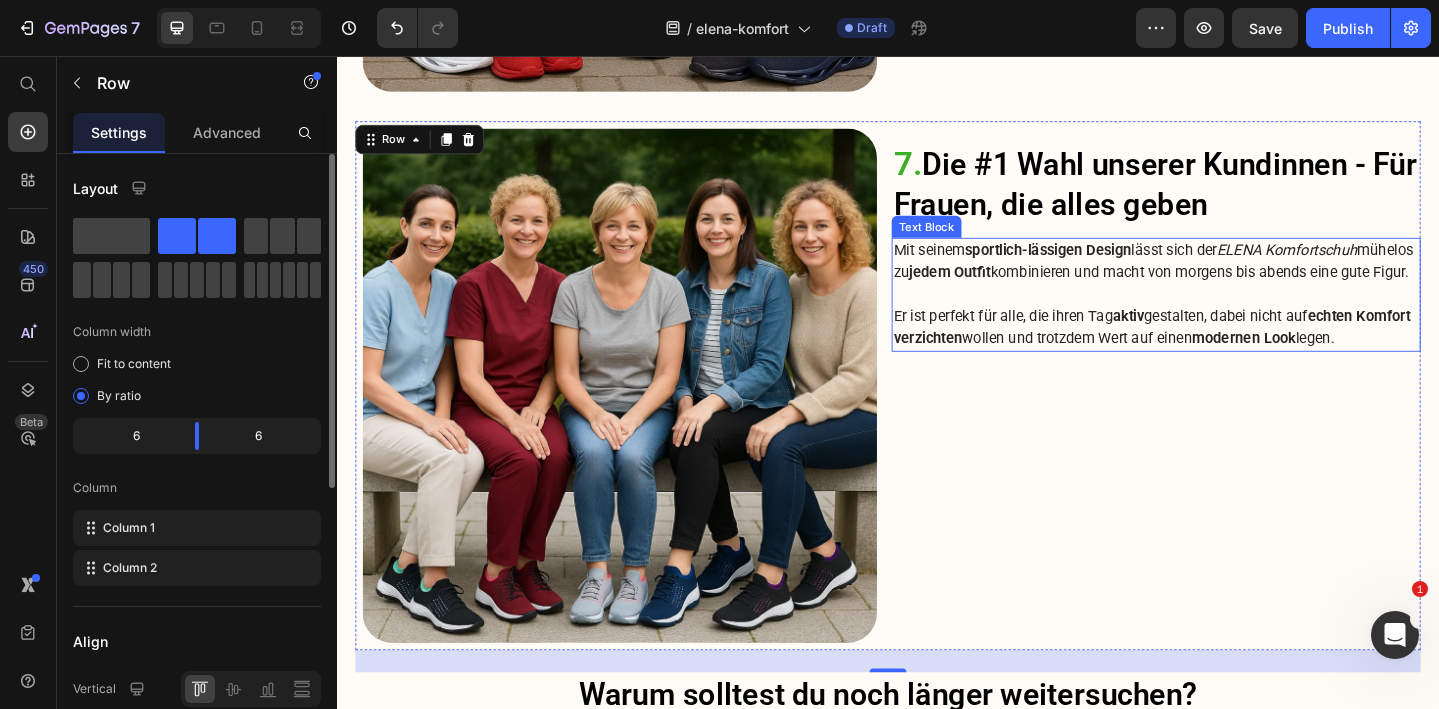 scroll, scrollTop: 5255, scrollLeft: 0, axis: vertical 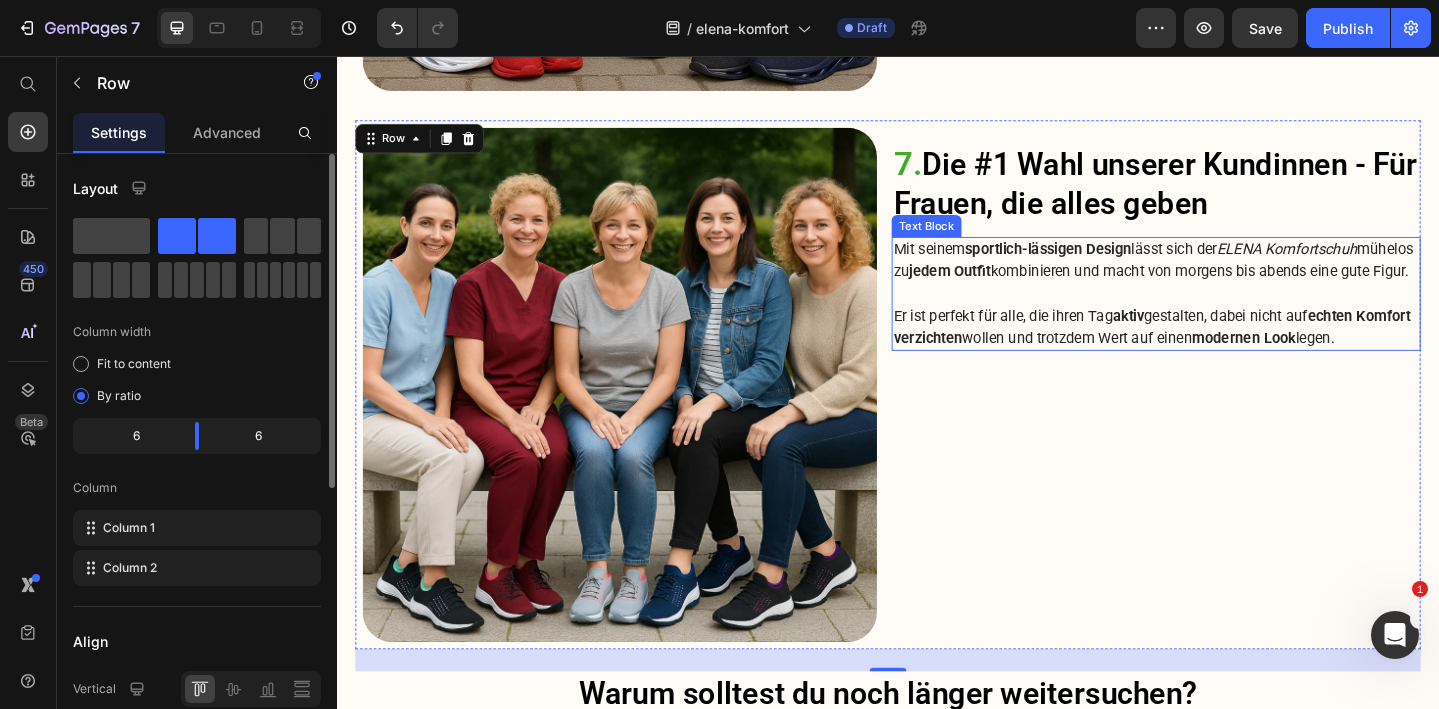 click on "Mit seinem  sportlich-lässigen Design  lässt sich der  ELENA Komfortschuh  mühelos zu  jedem Outfit  kombinieren und macht von morgens bis abends eine gute Figur." at bounding box center [1229, 279] 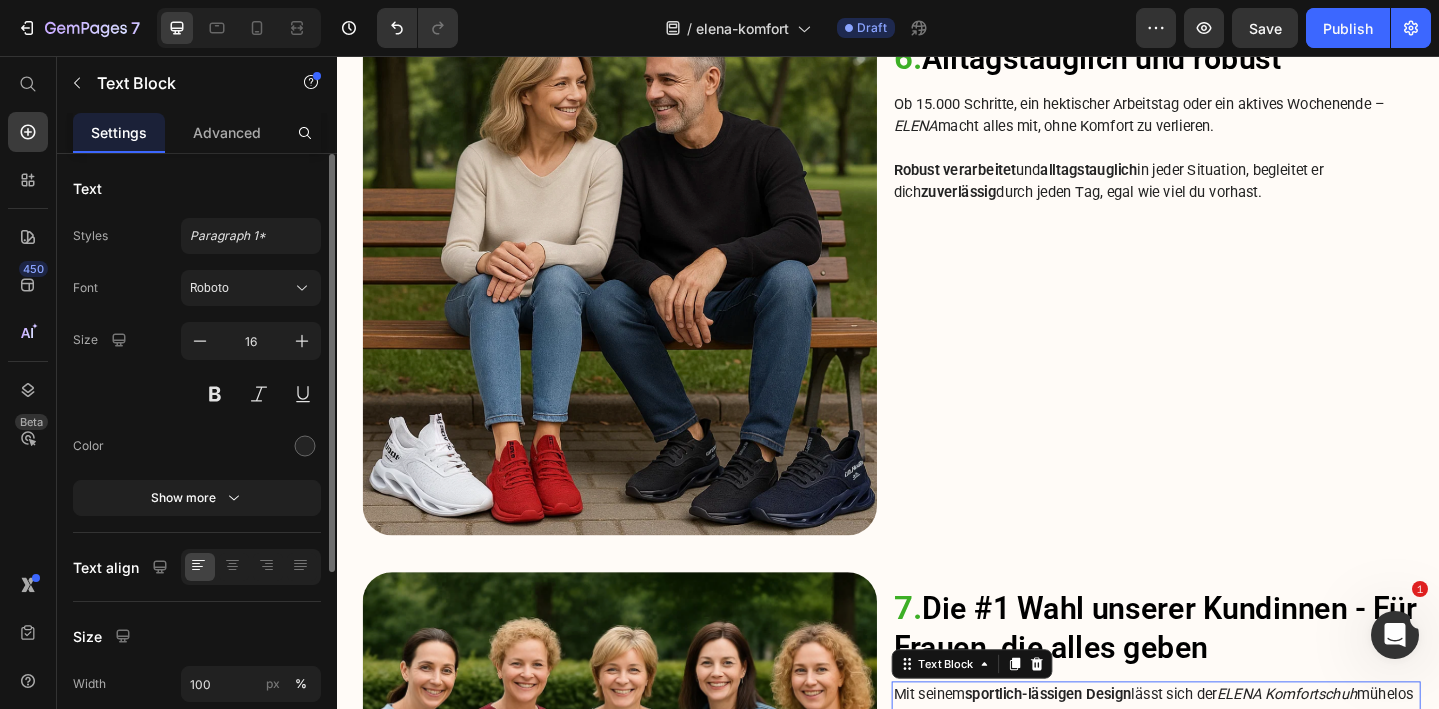 scroll, scrollTop: 4665, scrollLeft: 0, axis: vertical 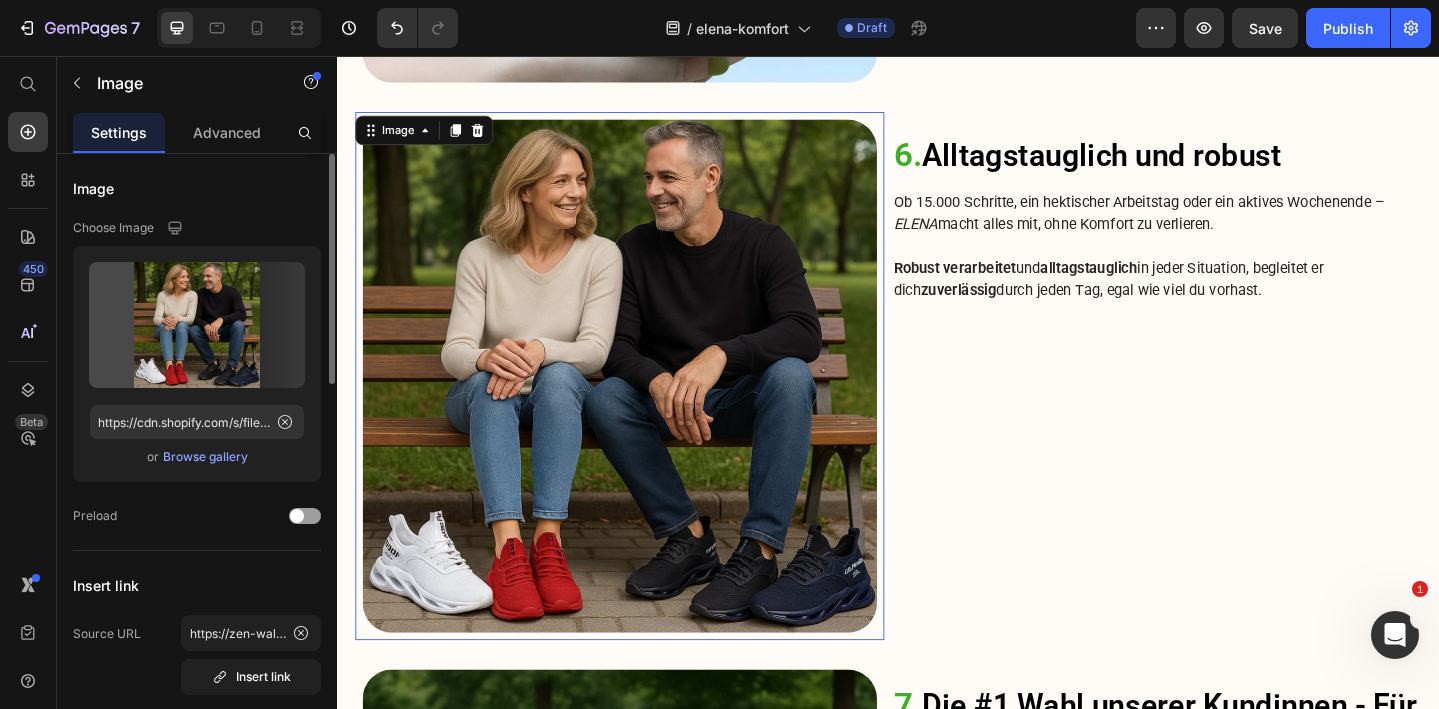 click at bounding box center (645, 404) 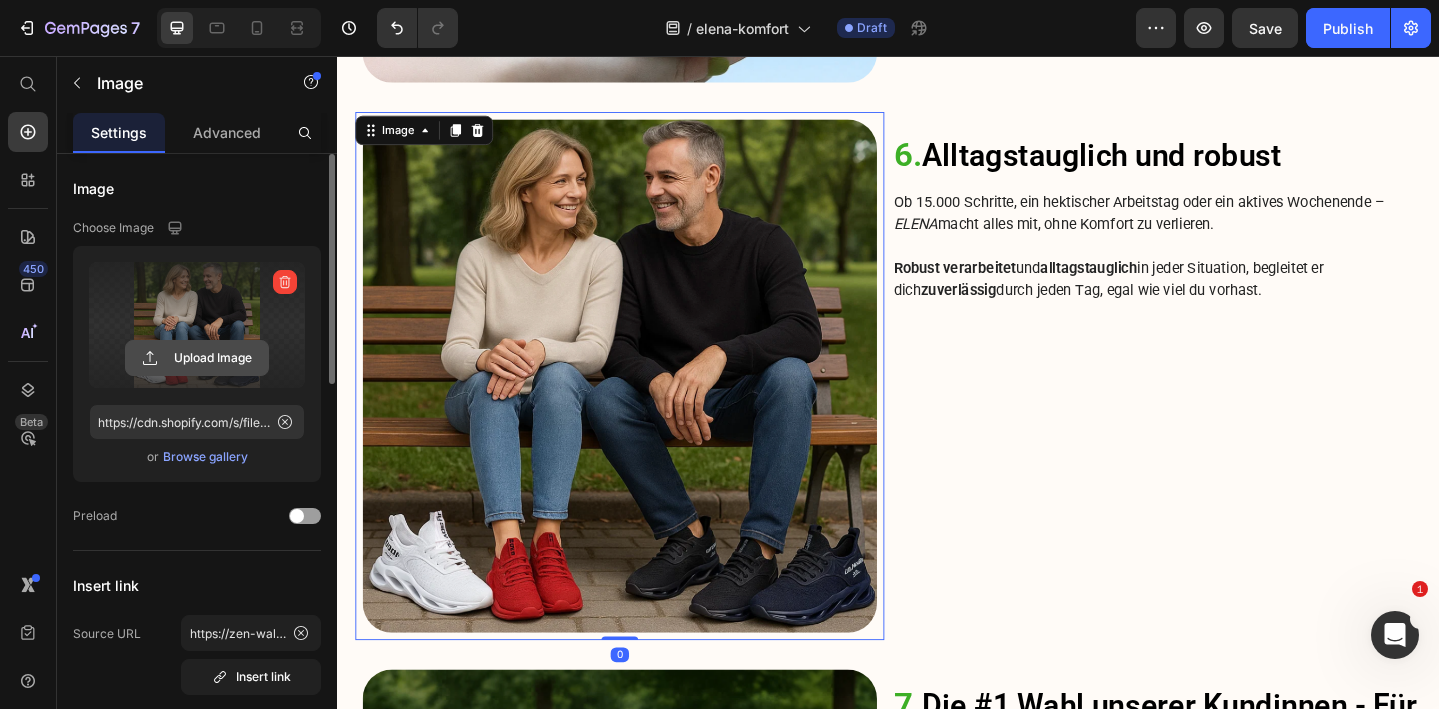 click 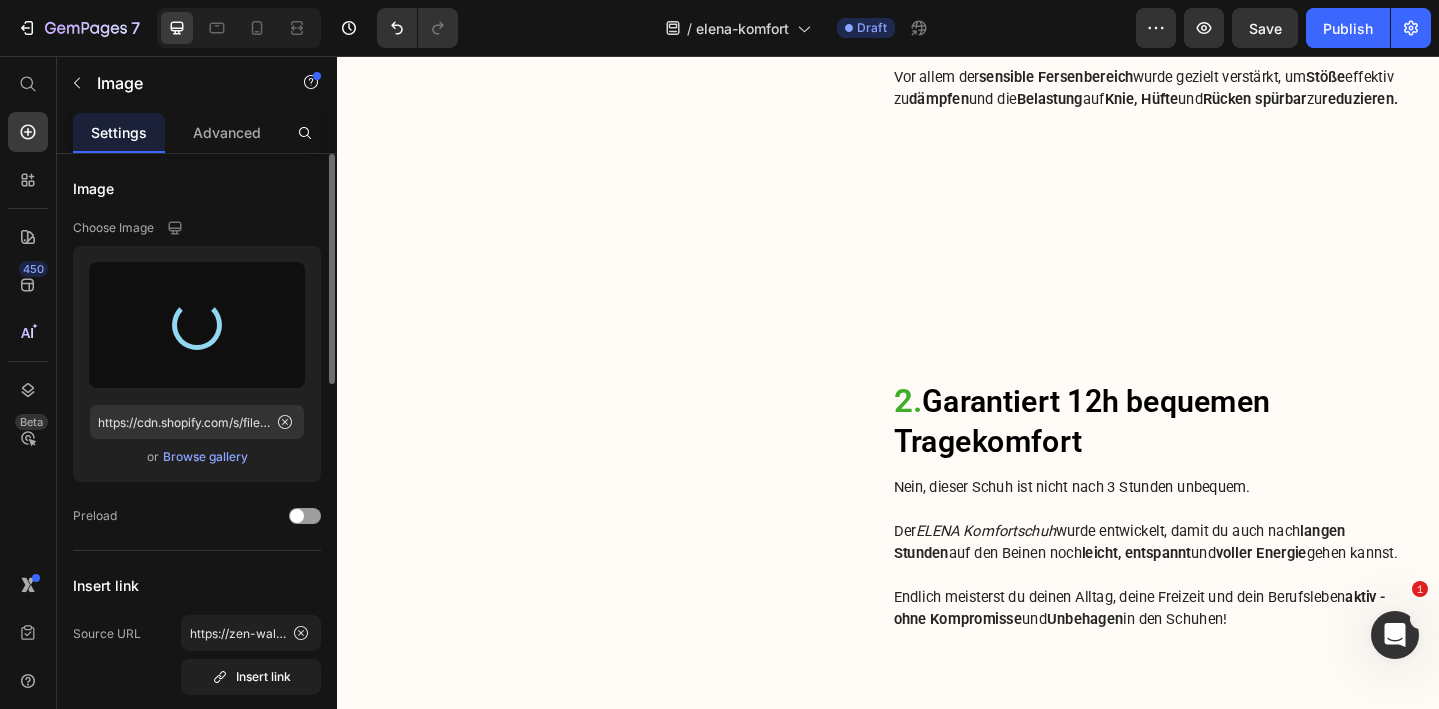 type on "https://cdn.shopify.com/s/files/1/0740/2012/6939/files/gempages_553629490677285781-0e4da674-05d4-4bb0-a09f-5f343a8c0aa9.png" 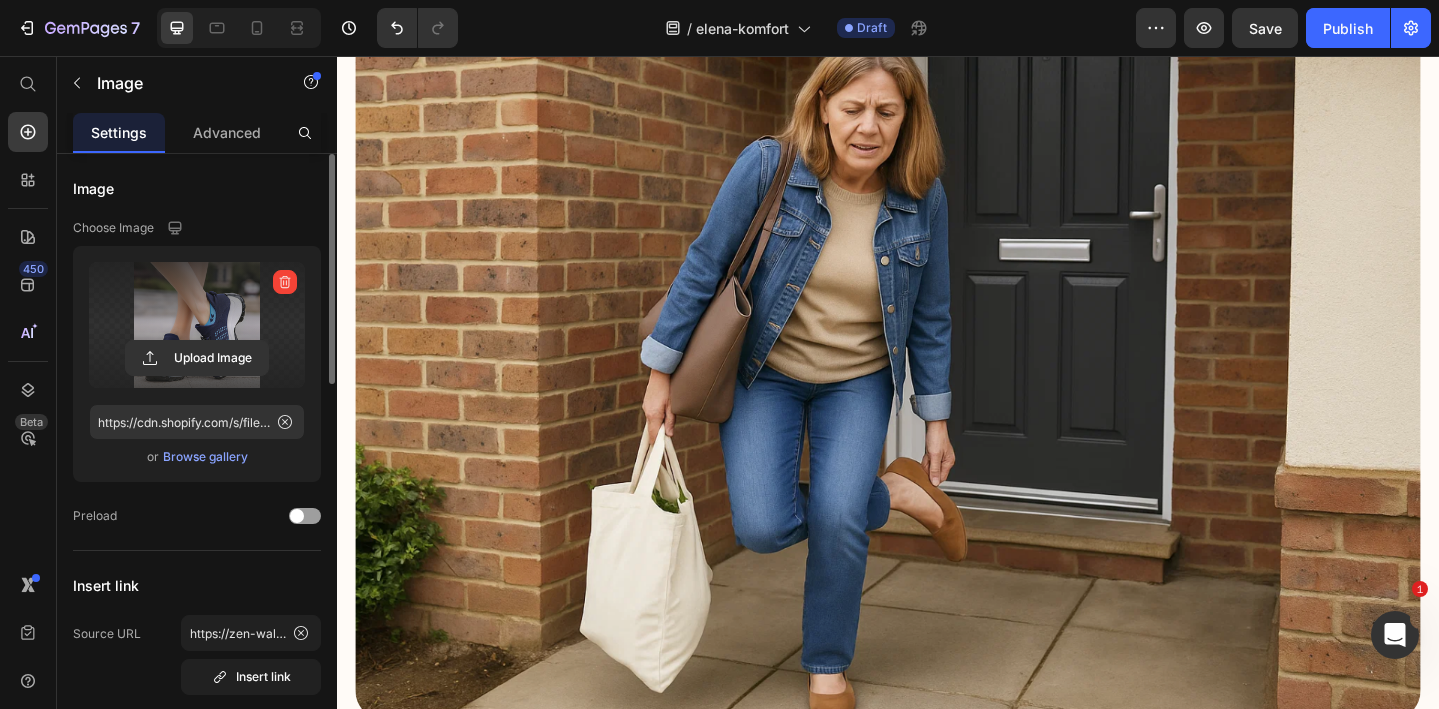 scroll, scrollTop: 0, scrollLeft: 0, axis: both 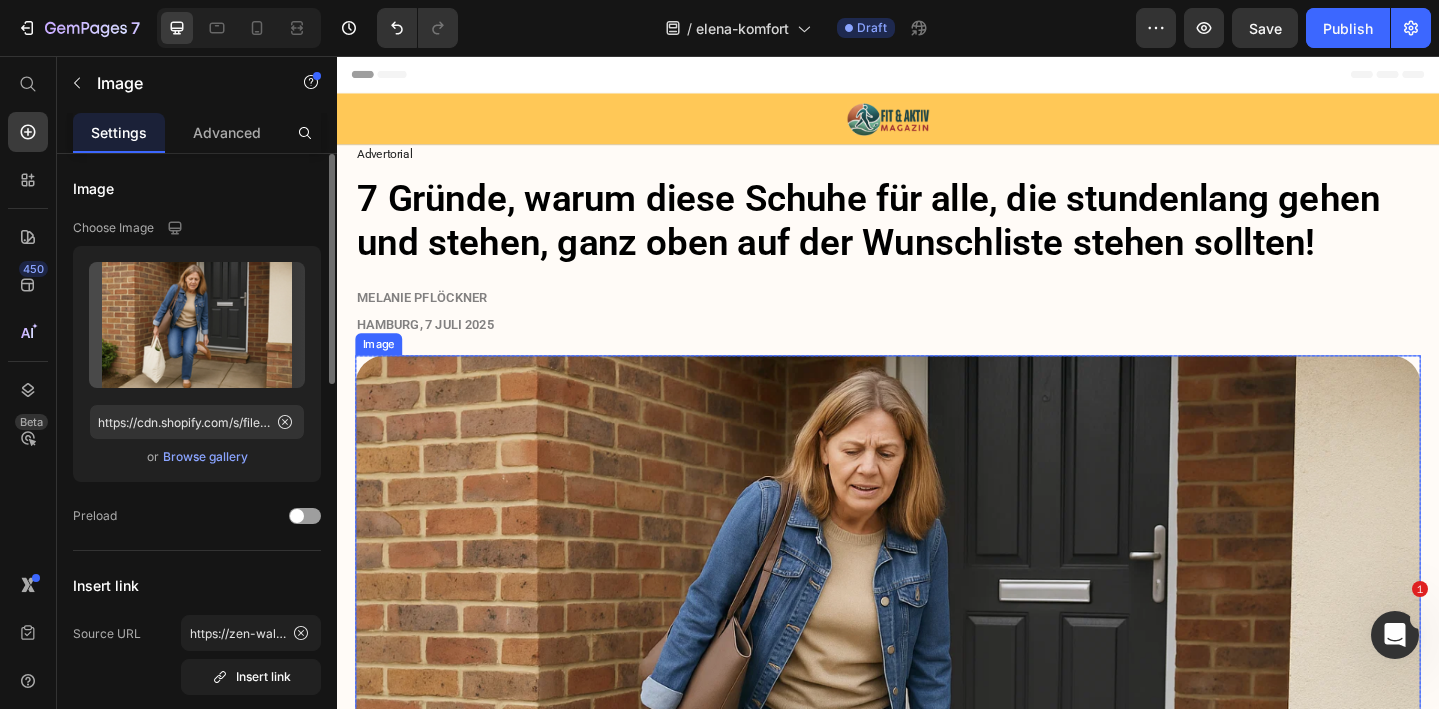 click at bounding box center [937, 766] 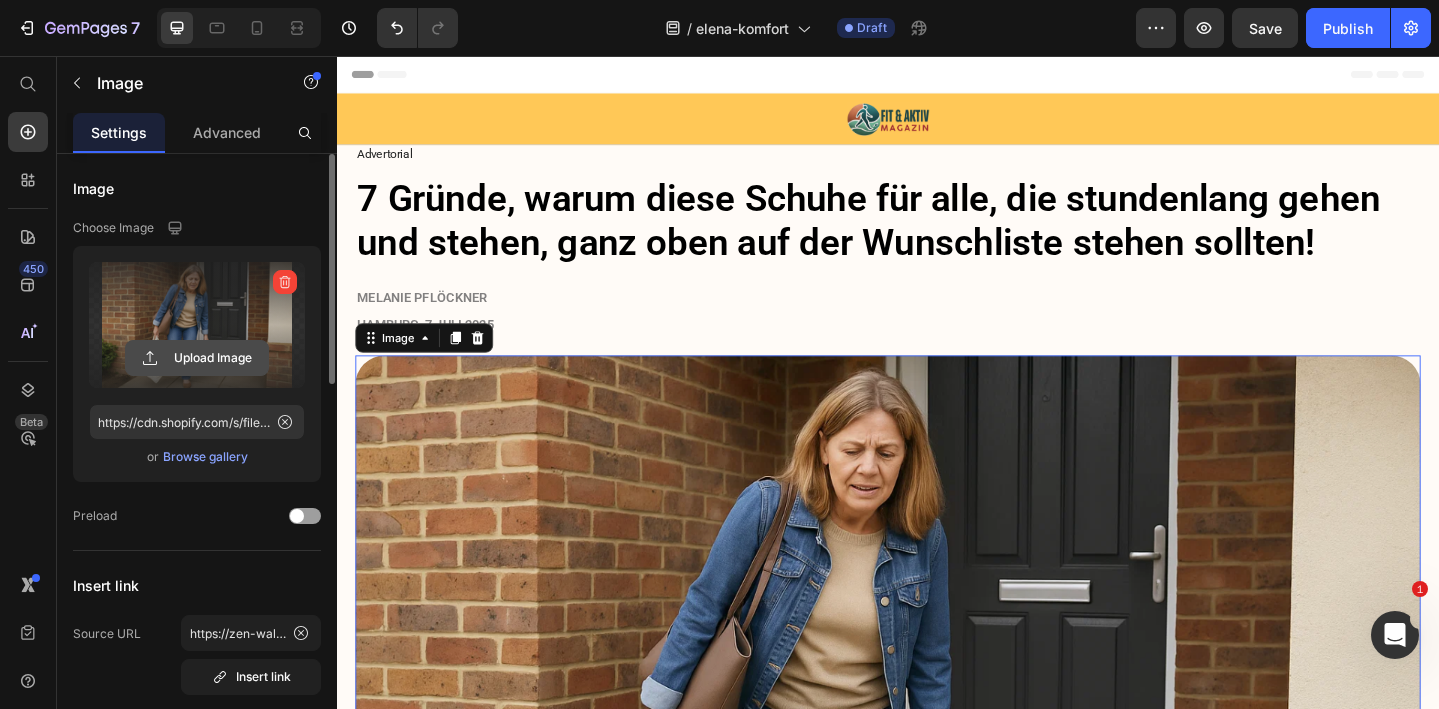 click 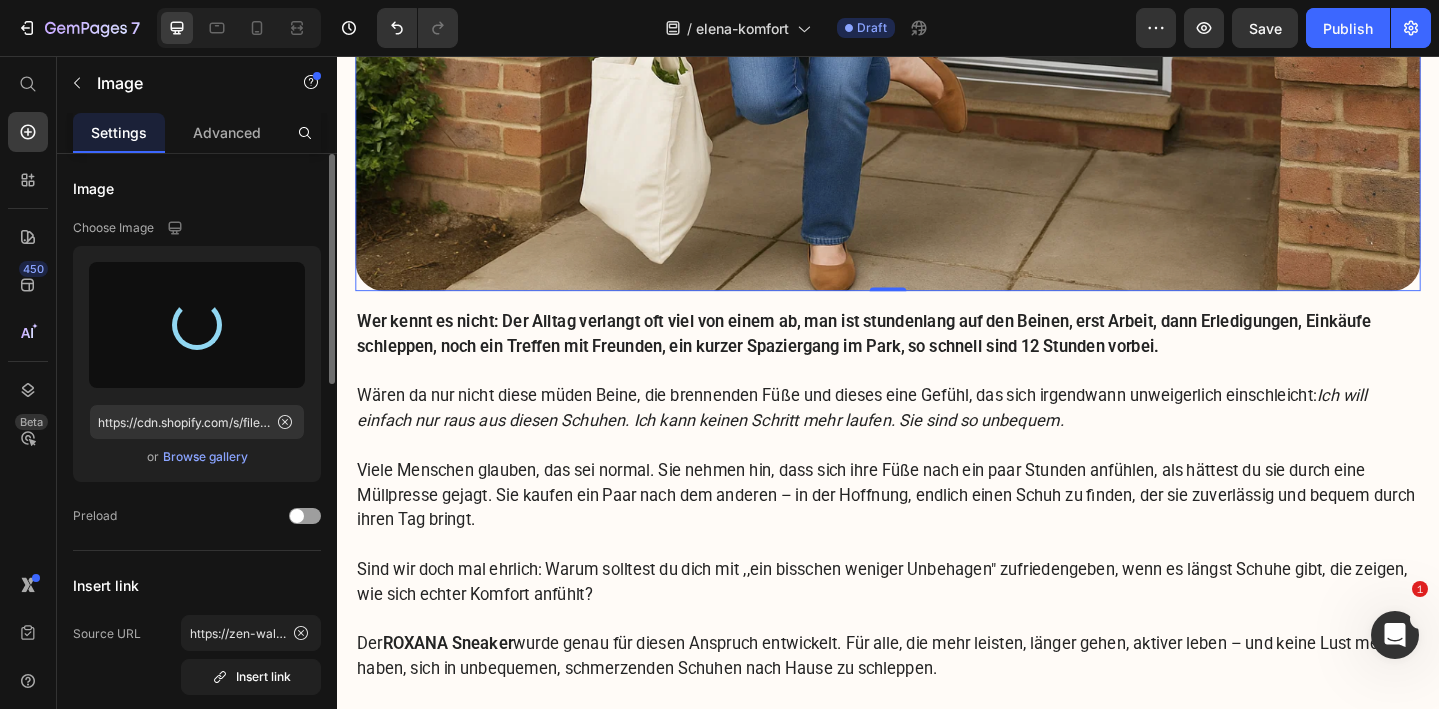 scroll, scrollTop: 844, scrollLeft: 0, axis: vertical 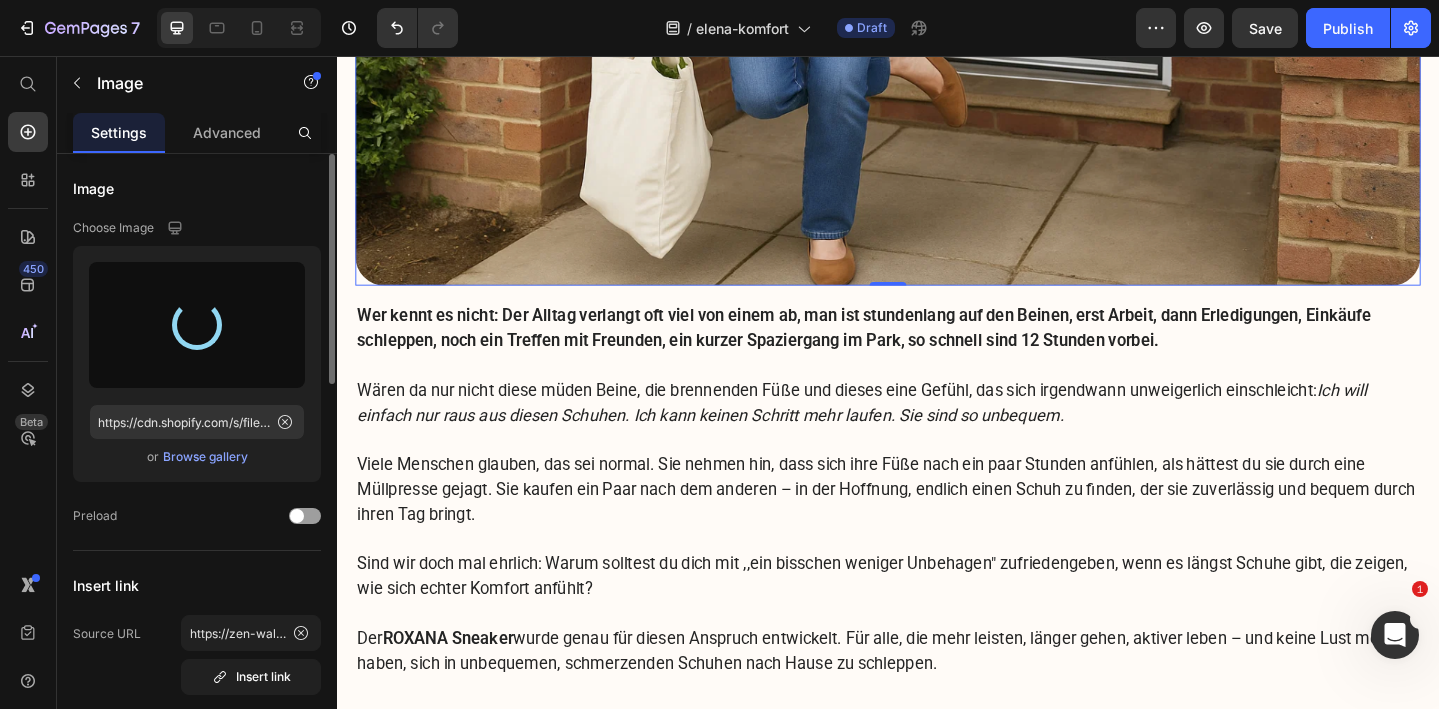 type on "https://cdn.shopify.com/s/files/1/0740/2012/6939/files/gempages_553629490677285781-cf704947-d512-4475-ae07-971fcfde608f.png" 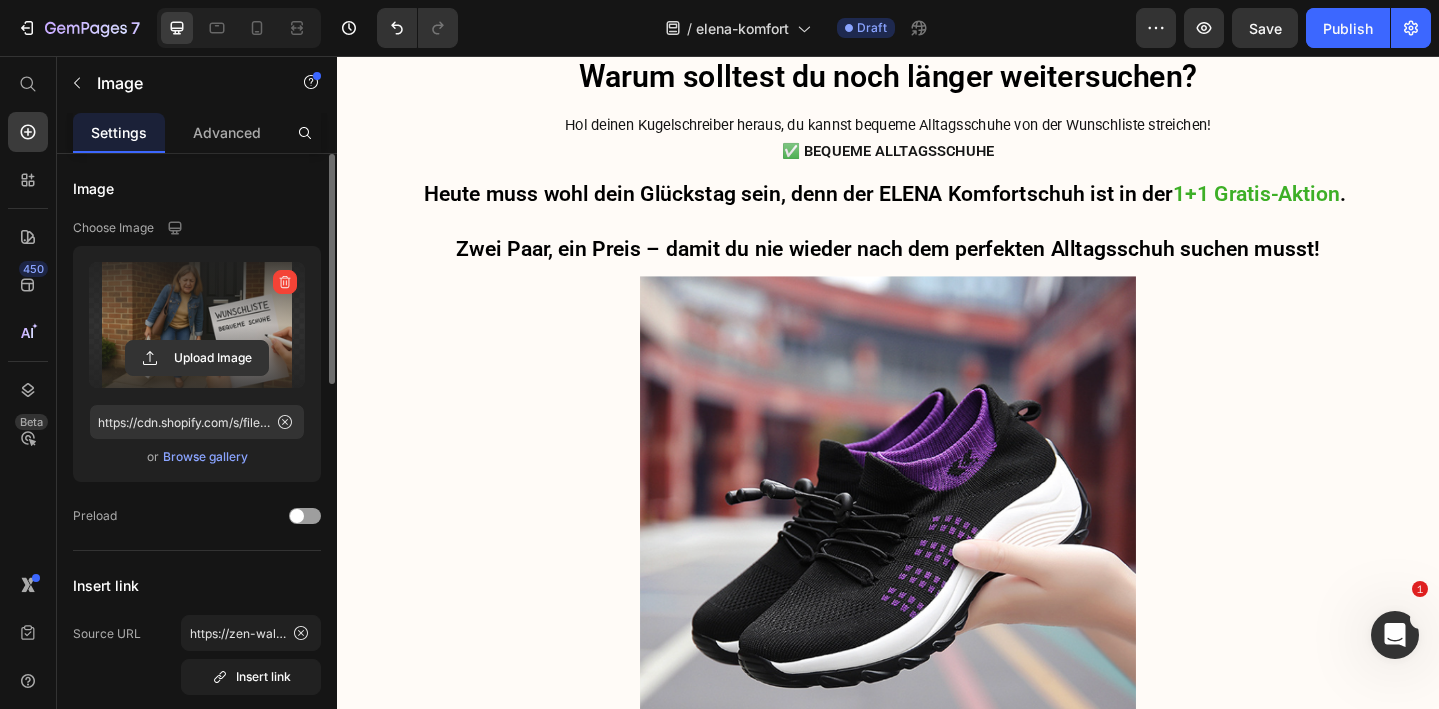 scroll, scrollTop: 6092, scrollLeft: 0, axis: vertical 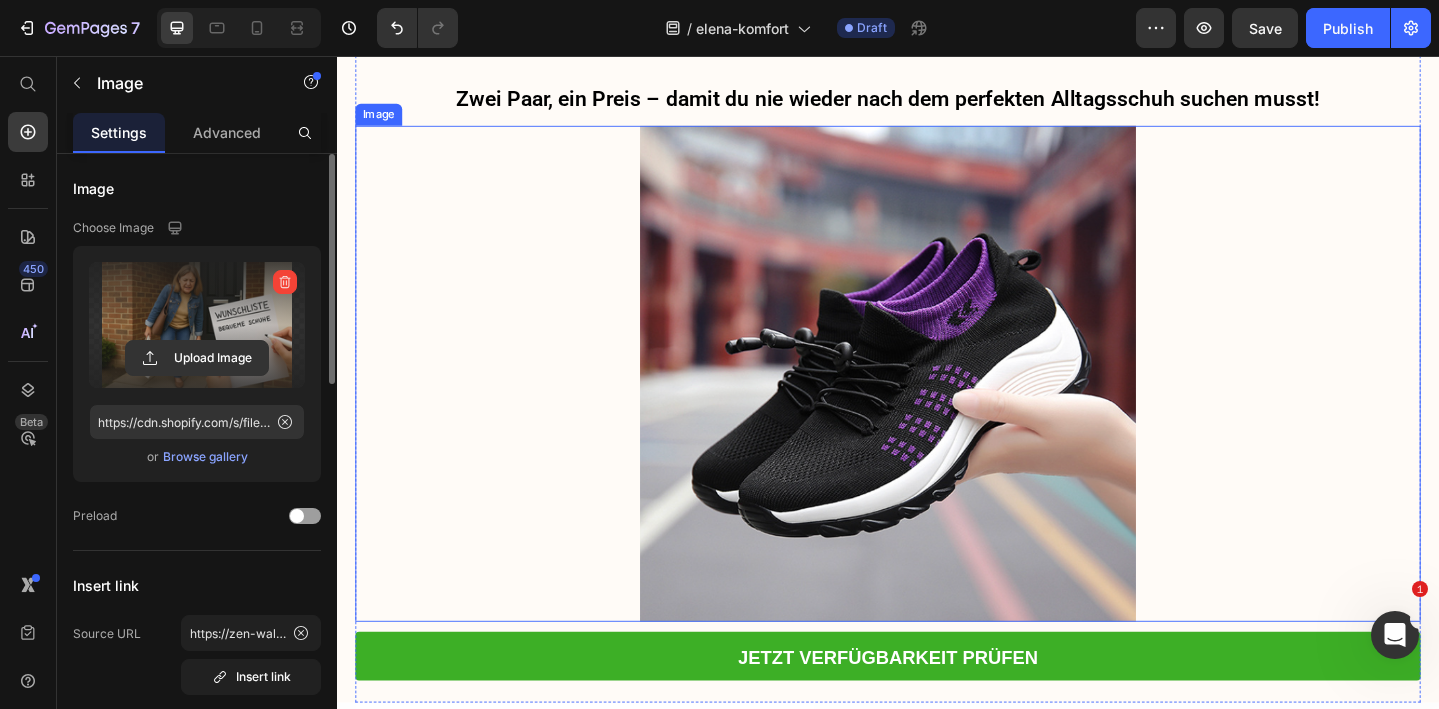 click at bounding box center [937, 402] 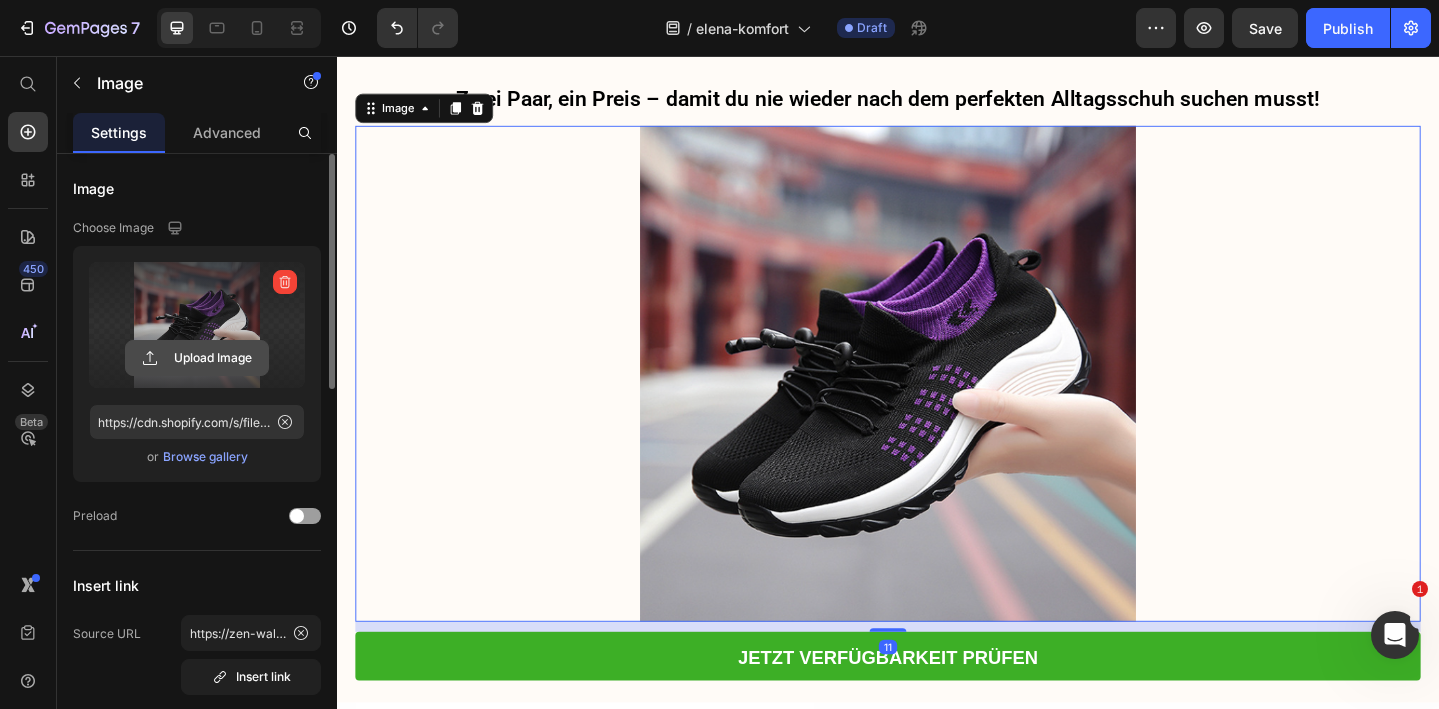 click 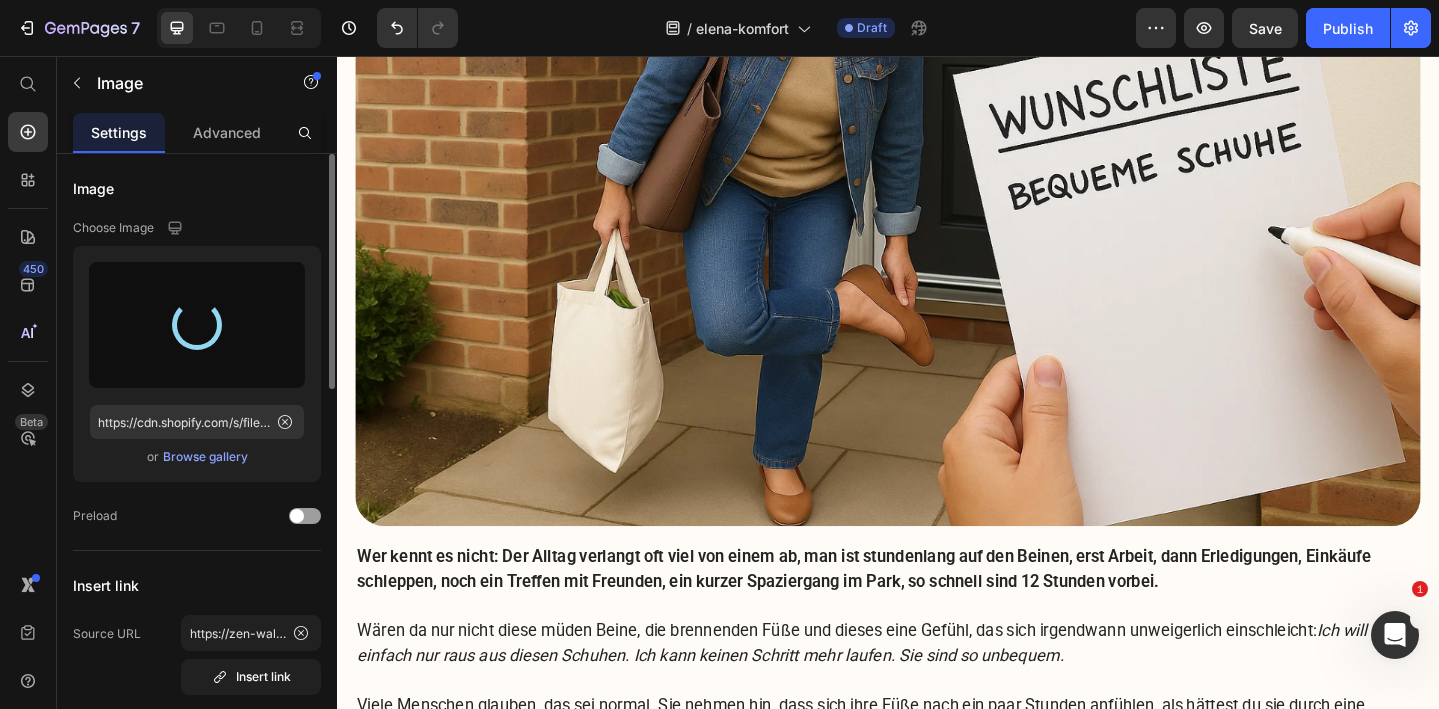 scroll, scrollTop: 0, scrollLeft: 0, axis: both 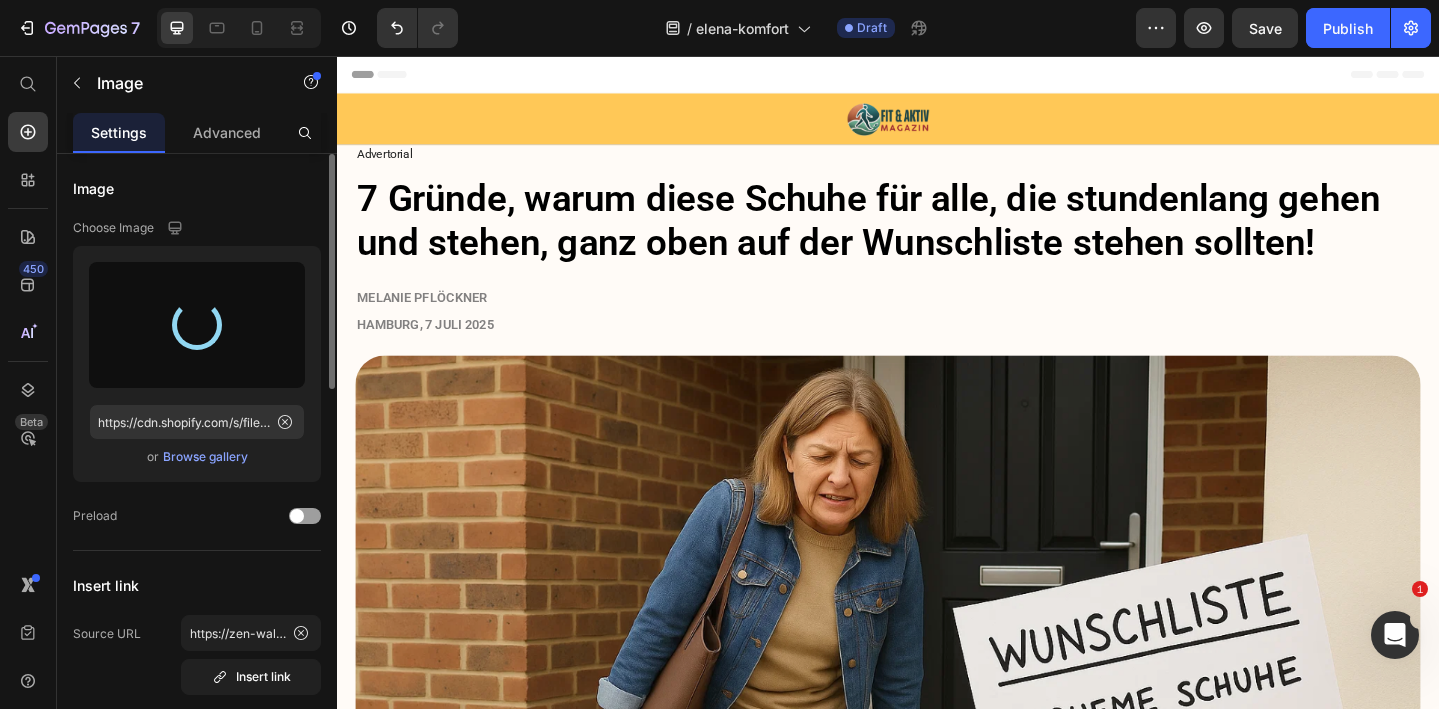 type on "https://cdn.shopify.com/s/files/1/0740/2012/6939/files/gempages_553629490677285781-8ca6d641-add1-4589-93fd-46ee8f35590b.png" 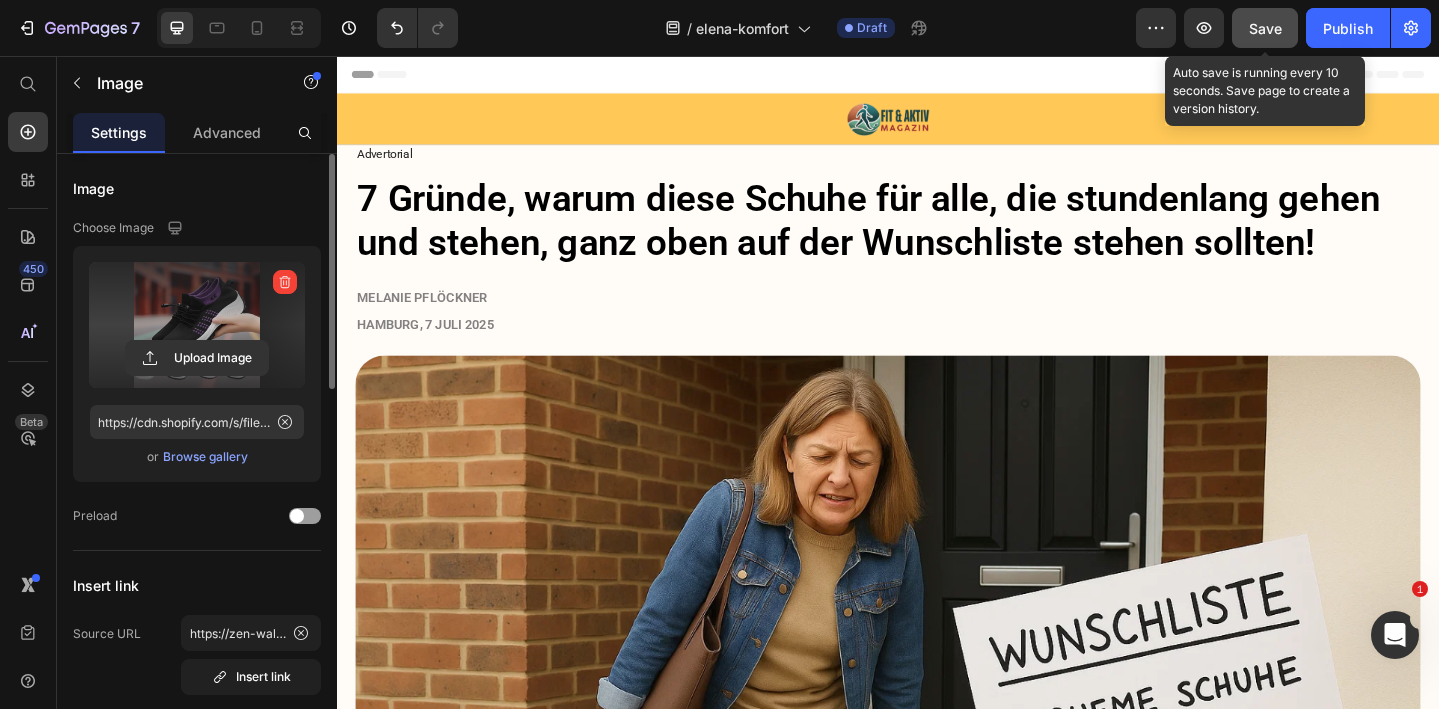 click on "Save" at bounding box center (1265, 28) 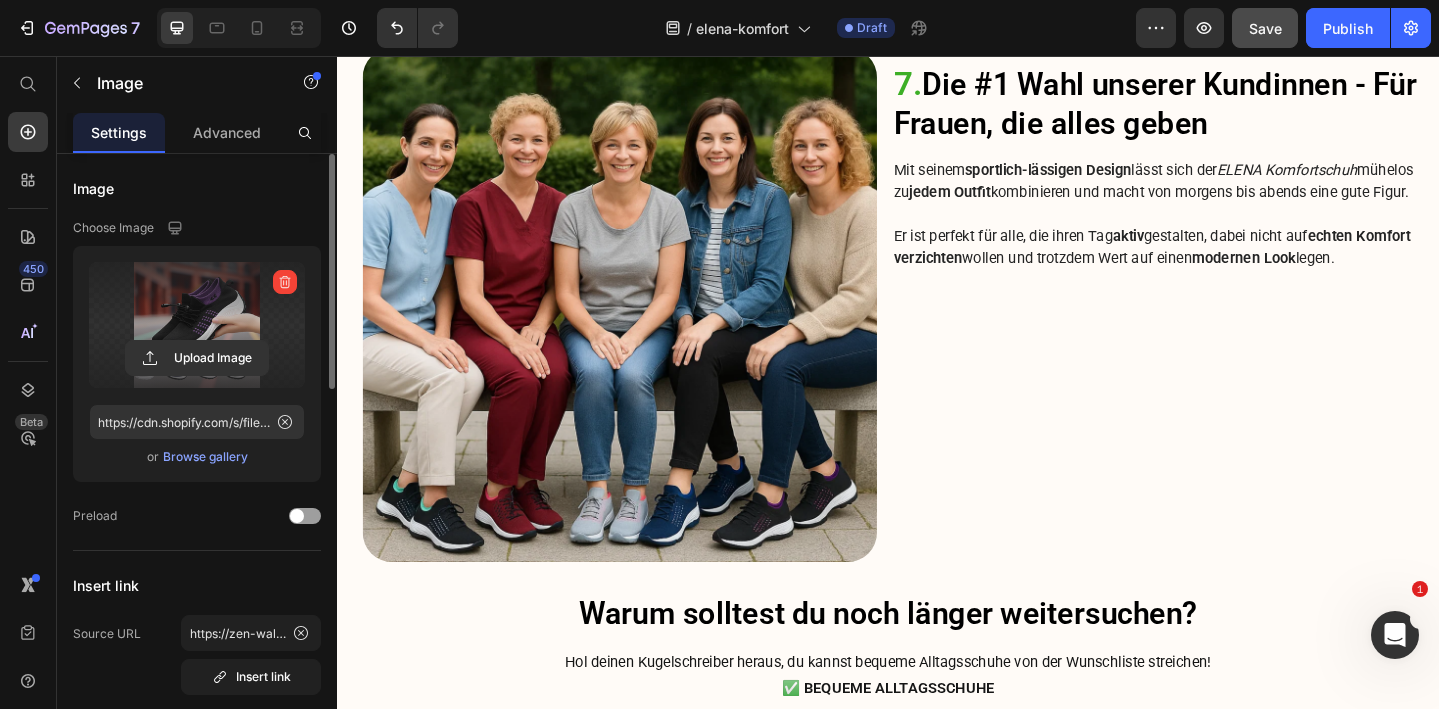 scroll, scrollTop: 5322, scrollLeft: 0, axis: vertical 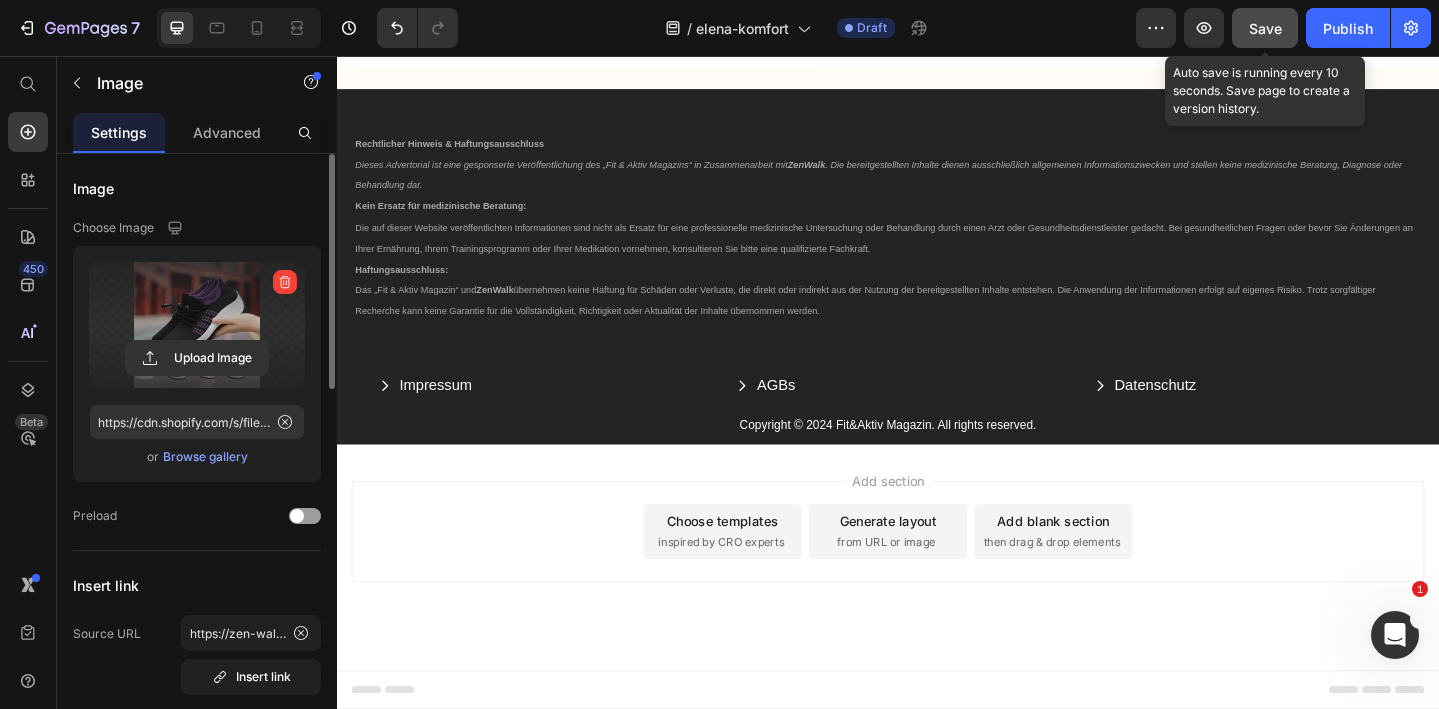 click on "Save" at bounding box center [1265, 28] 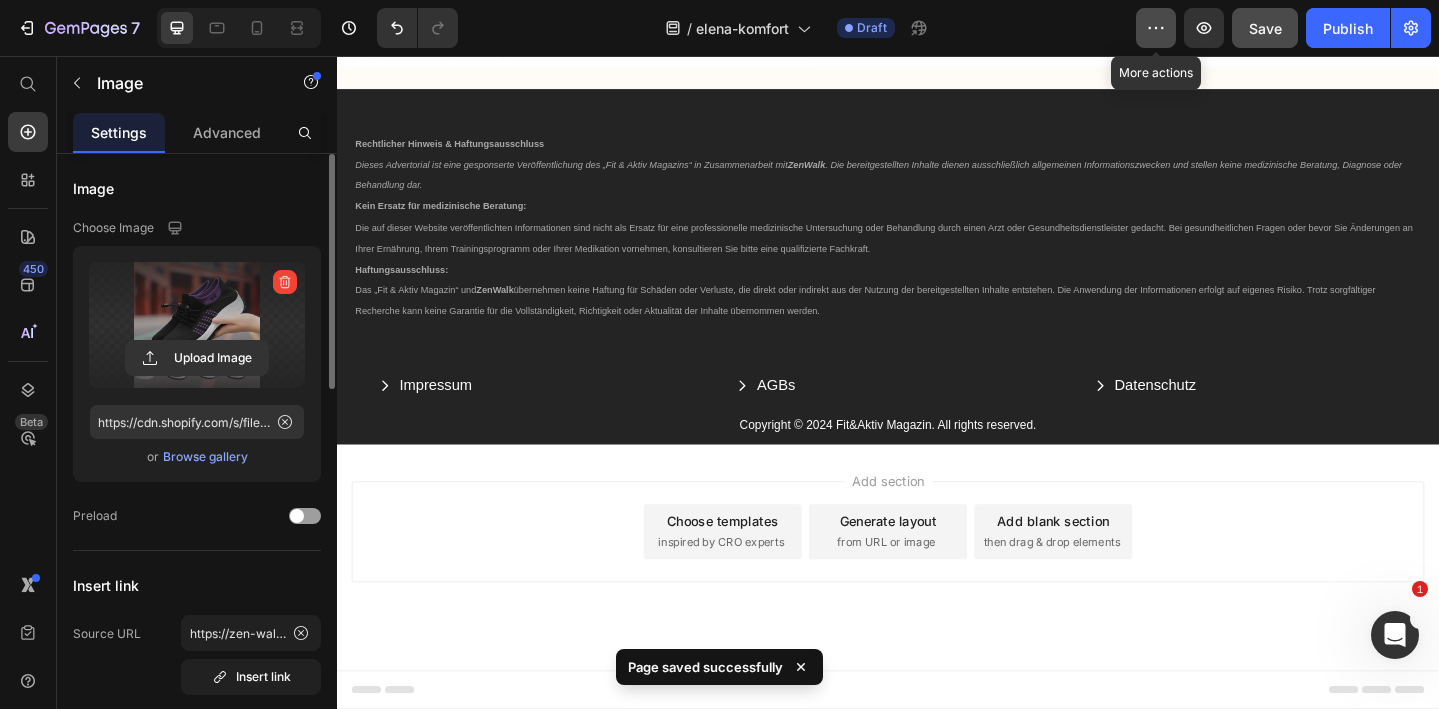 click 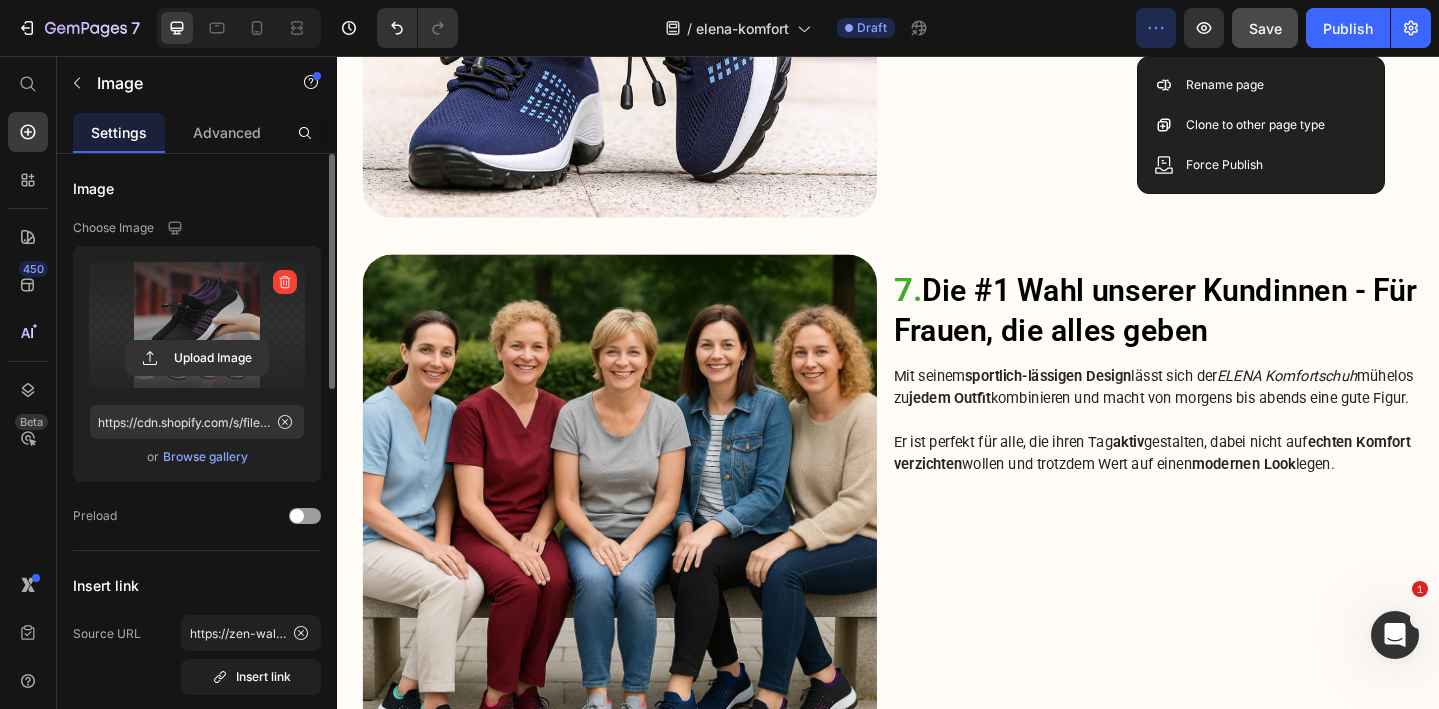 scroll, scrollTop: 5111, scrollLeft: 0, axis: vertical 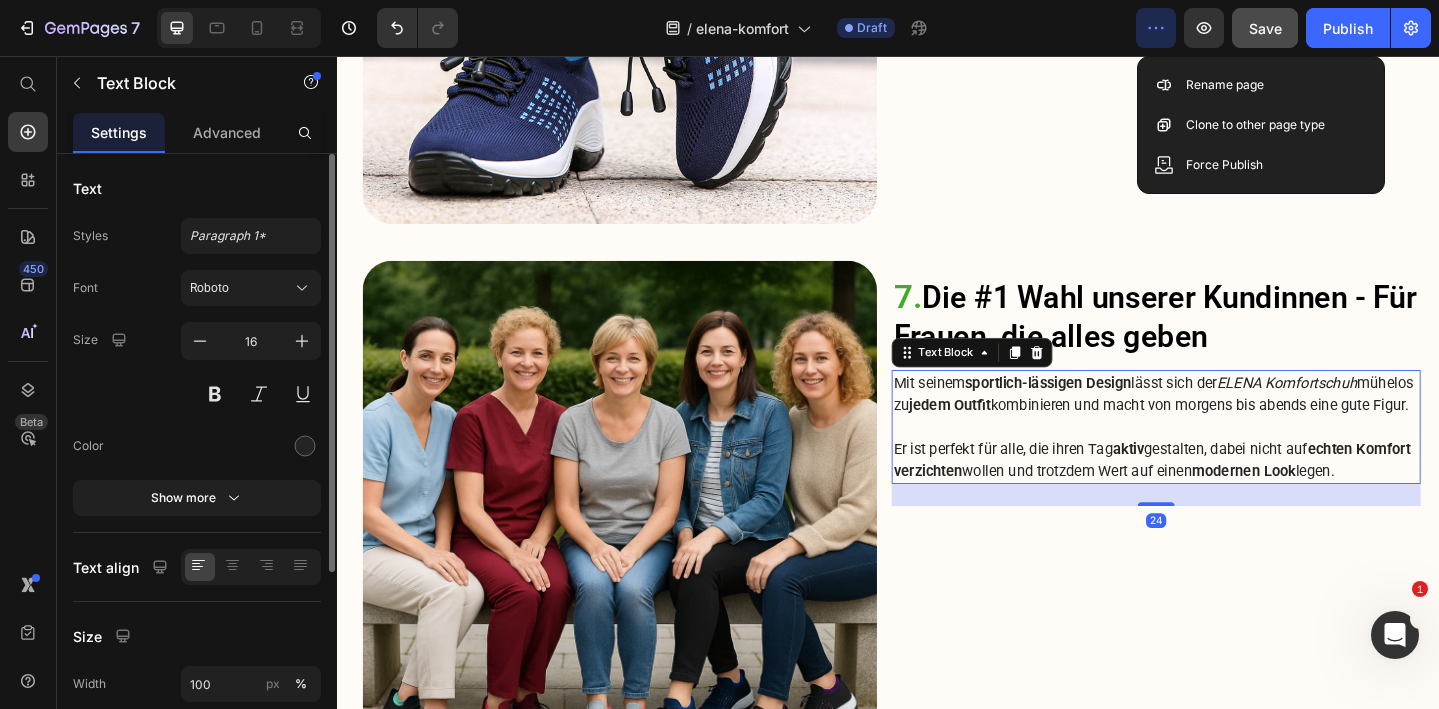 click on "Mit seinem sportlich-lässigen Design lässt sich der ELENA Komfortschuh mühelos zu jedem Outfit kombinieren und macht von morgens bis abends eine gute Figur. Er ist perfekt für alle, die ihren Tag aktiv gestalten, dabei nicht auf echten Komfort verzichten wollen und trotzdem Wert auf einen modernen Look legen." at bounding box center [1229, 460] 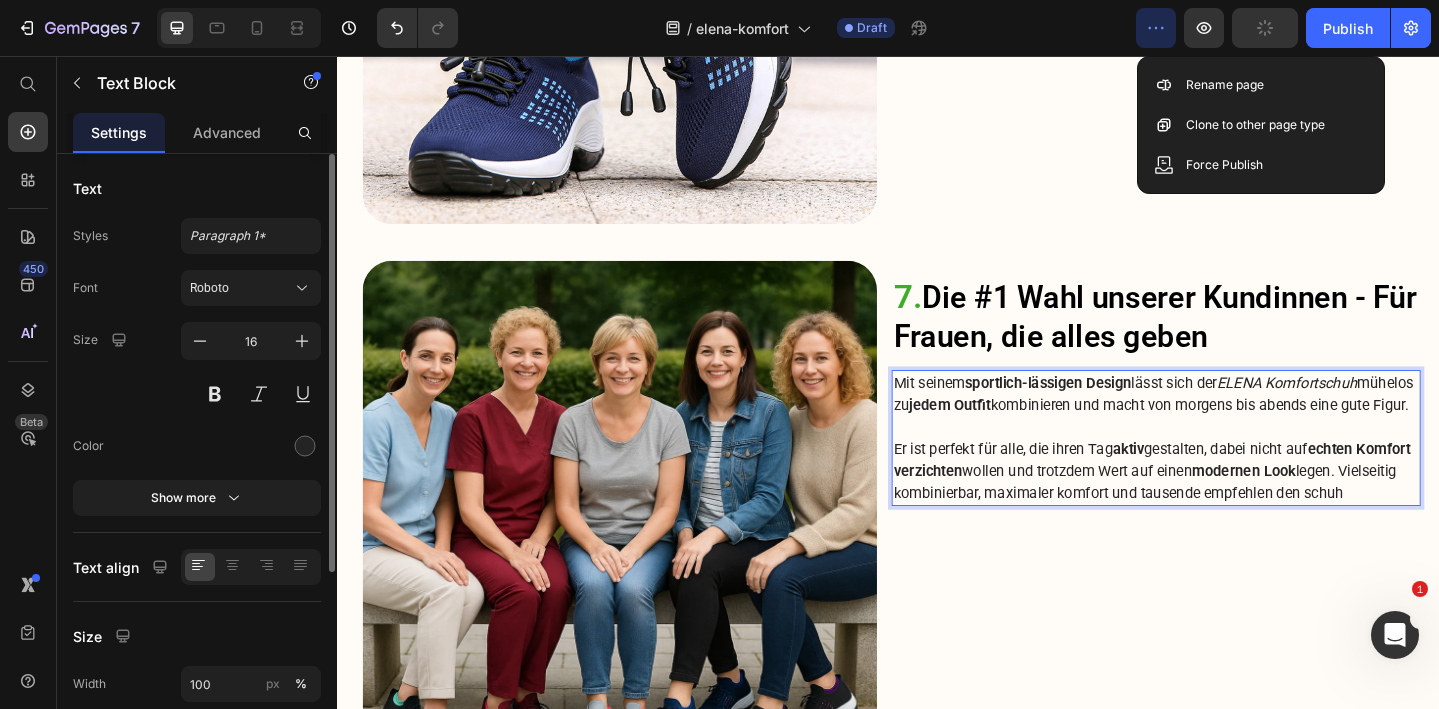 click on "Er ist perfekt für alle, die ihren Tag aktiv gestalten, dabei nicht auf echten Komfort verzichten wollen und trotzdem Wert auf einen modernen Look legen. Vielseitig kombinierbar, maximaler komfort und tausende empfehlen den schuh" at bounding box center [1229, 508] 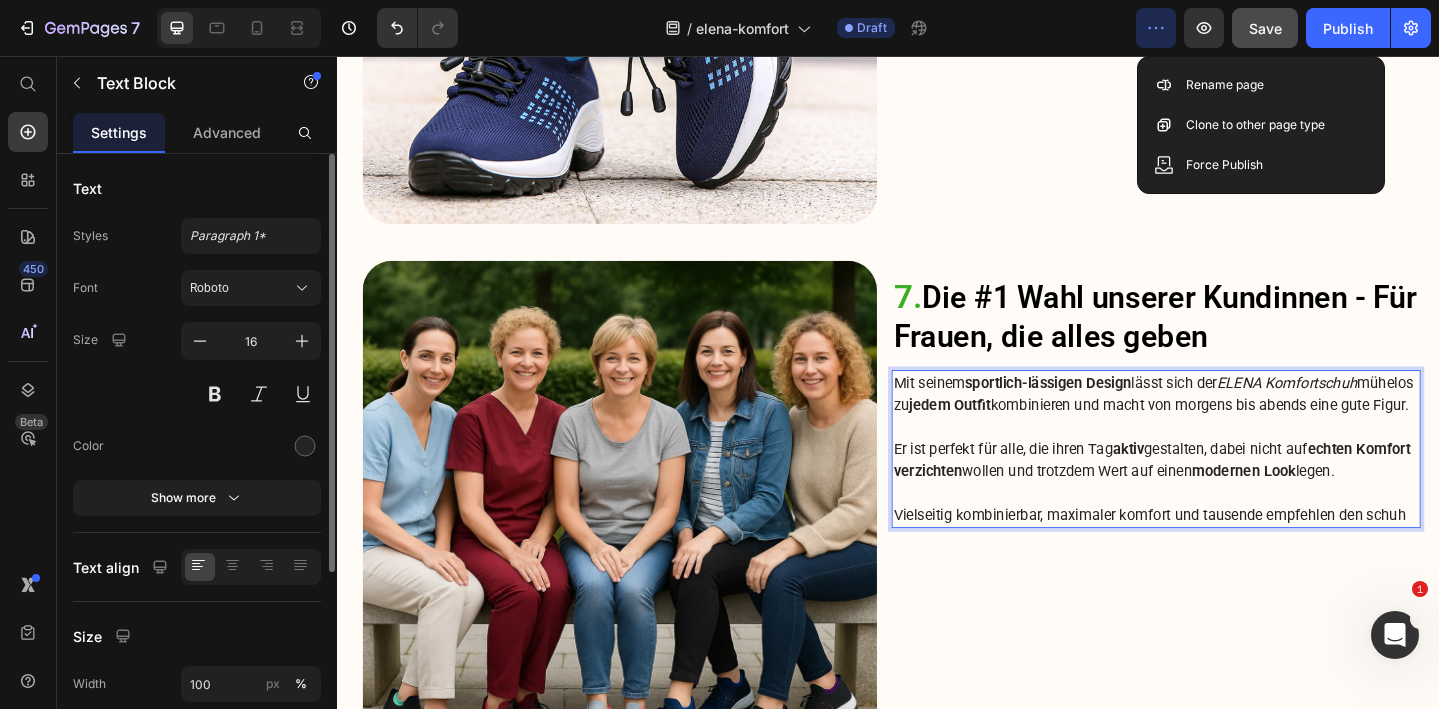 click on "Vielseitig kombinierbar, maximaler komfort und tausende empfehlen den schuh" at bounding box center [1229, 556] 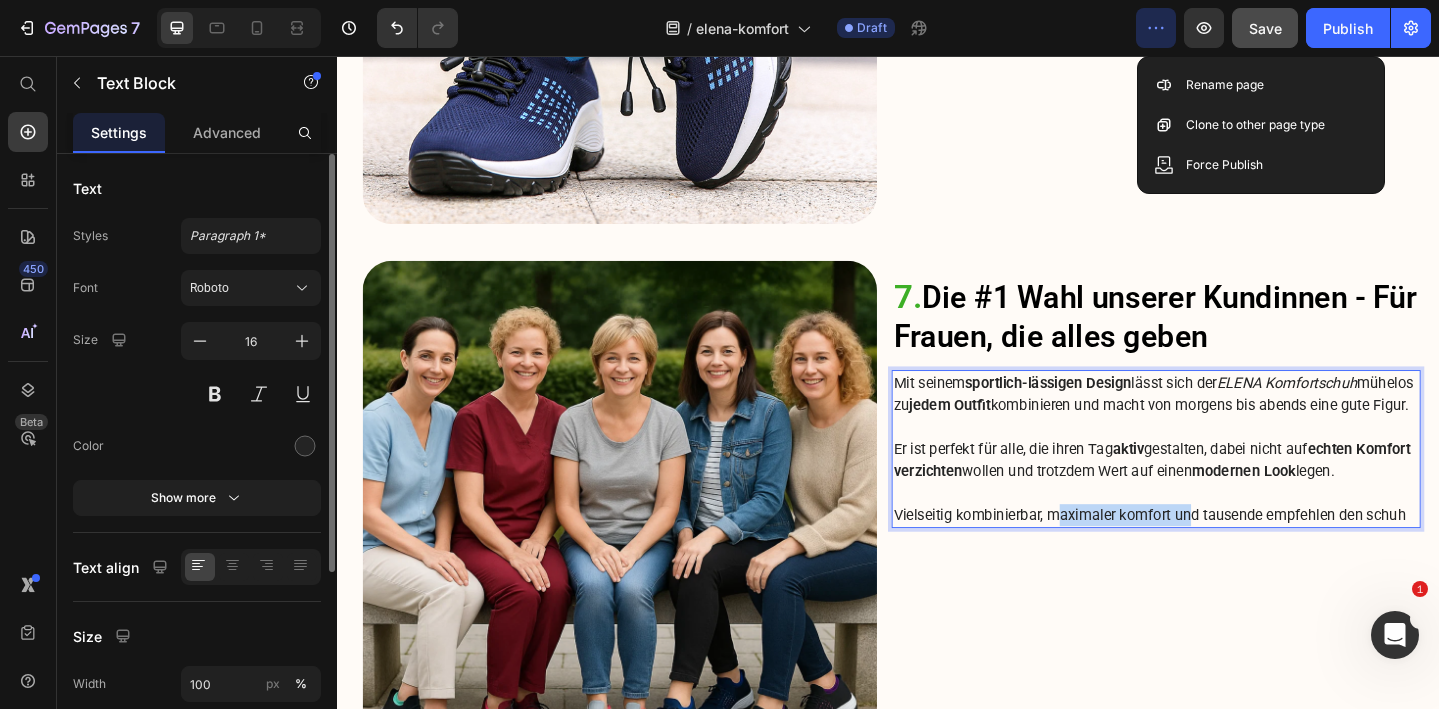 drag, startPoint x: 1118, startPoint y: 577, endPoint x: 1269, endPoint y: 580, distance: 151.0298 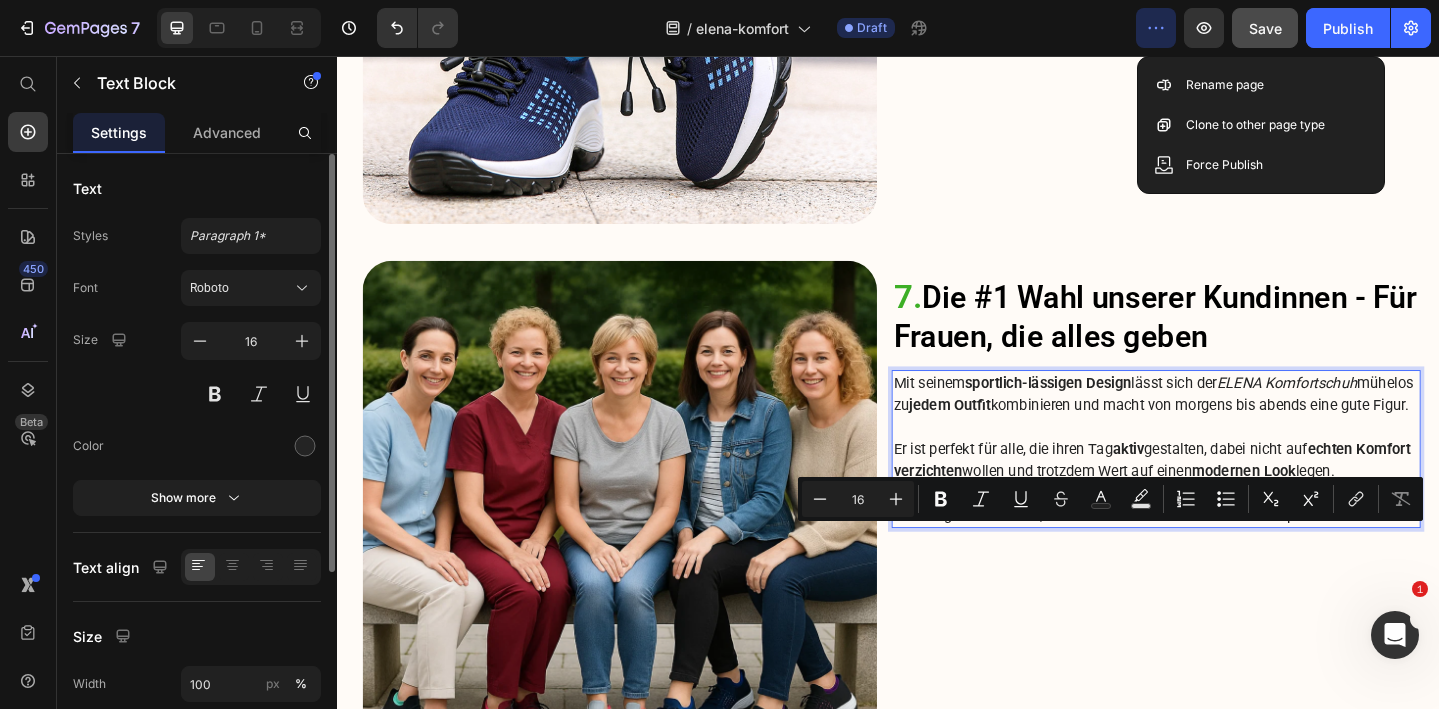 click on "Vielseitig kombinierbar, maximaler komfort und tausende empfehlen den schuh" at bounding box center [1229, 556] 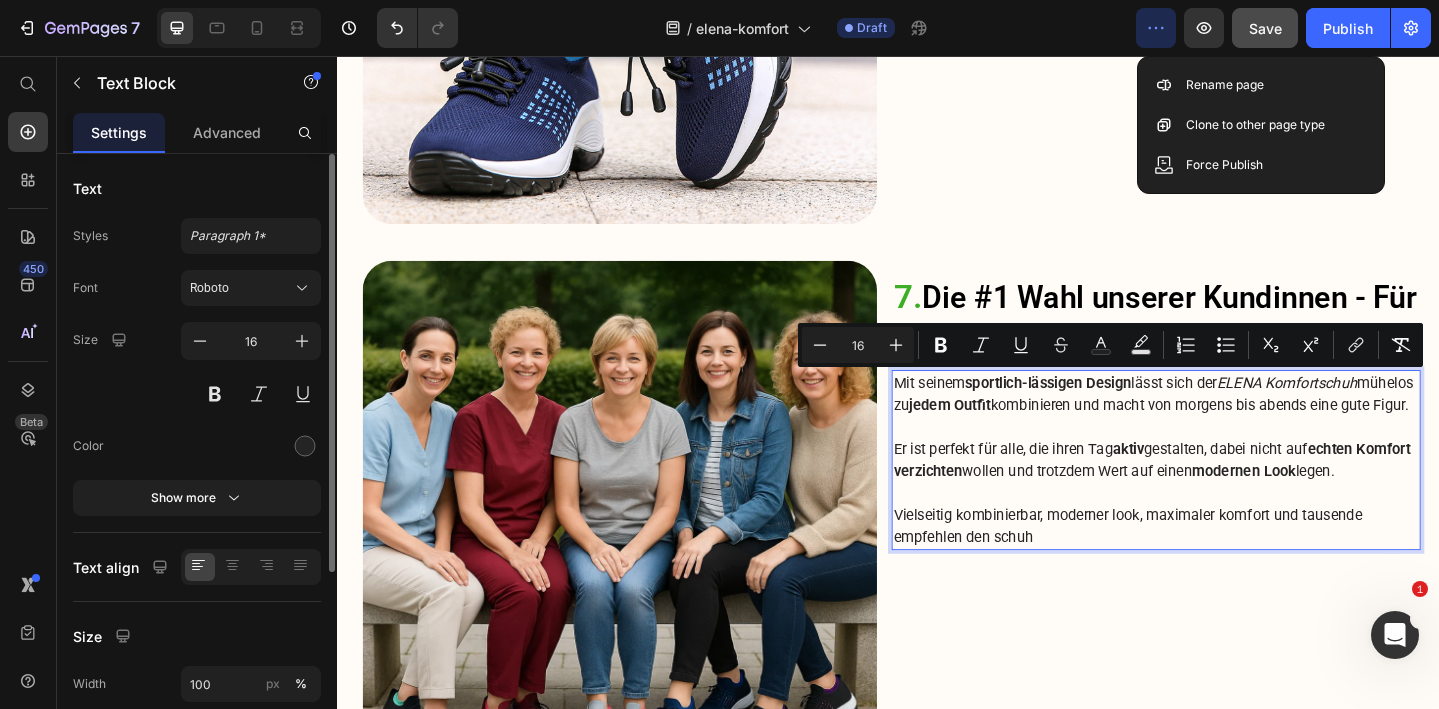 drag, startPoint x: 1128, startPoint y: 607, endPoint x: 943, endPoint y: 404, distance: 274.6525 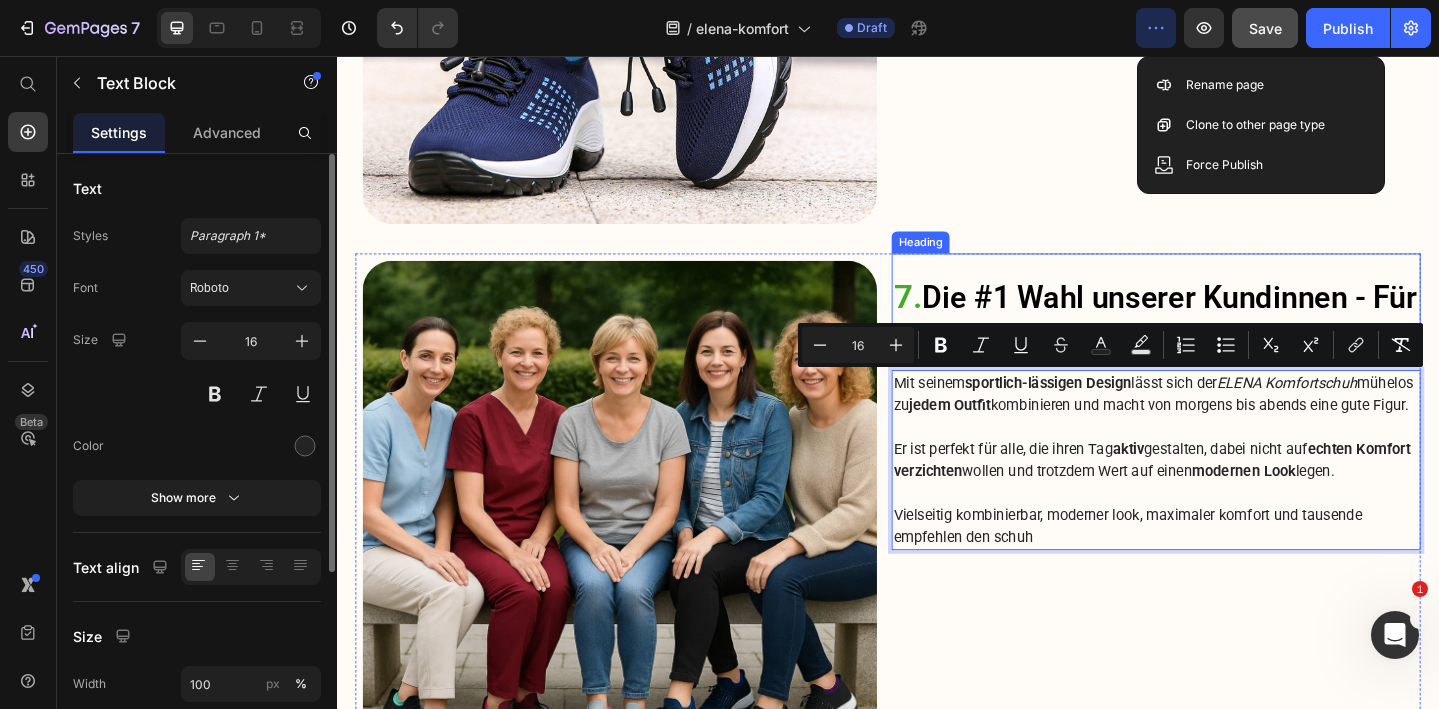 click on "⁠⁠⁠⁠⁠⁠⁠ 7. Die #1 Wahl unserer Kundinnen - Für Frauen, die alles geben" at bounding box center [1229, 340] 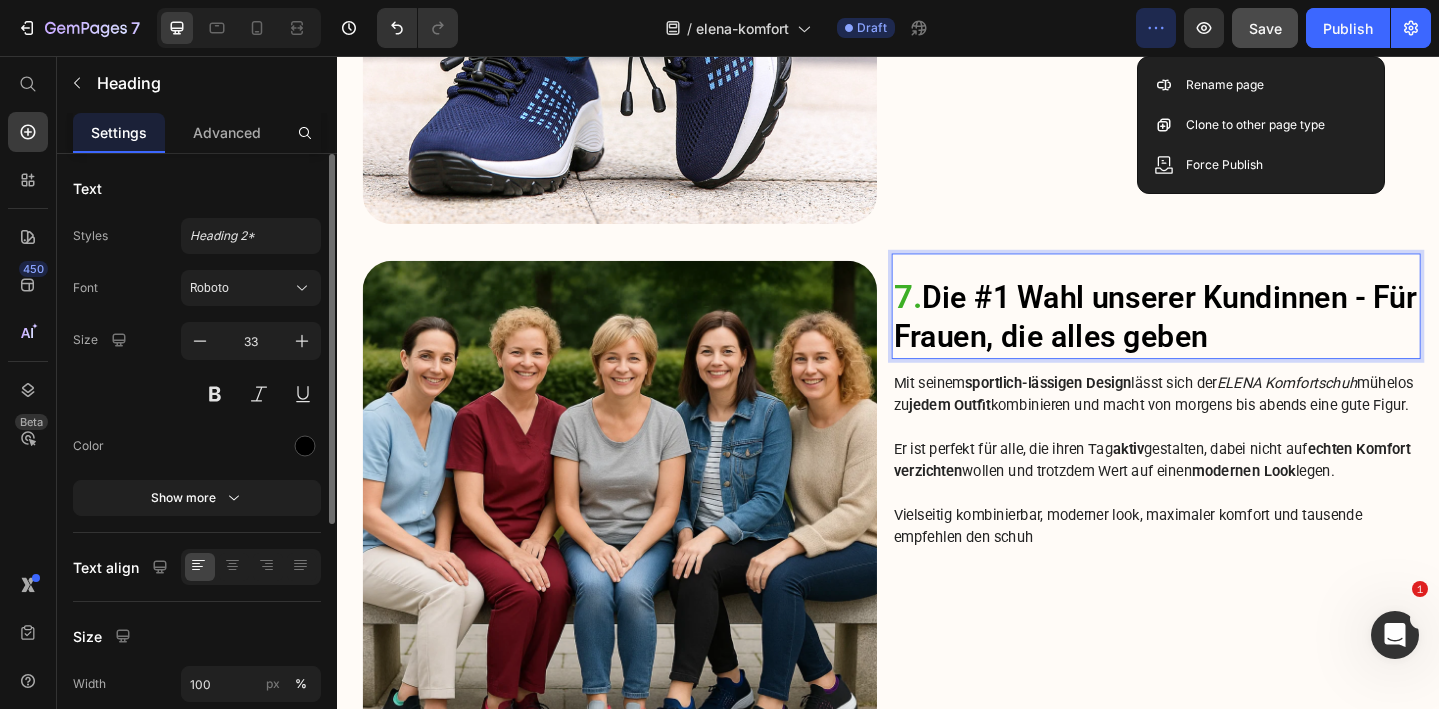 click on "7.  Die #1 Wahl unserer Kundinnen - Für Frauen, die alles geben" at bounding box center [1229, 340] 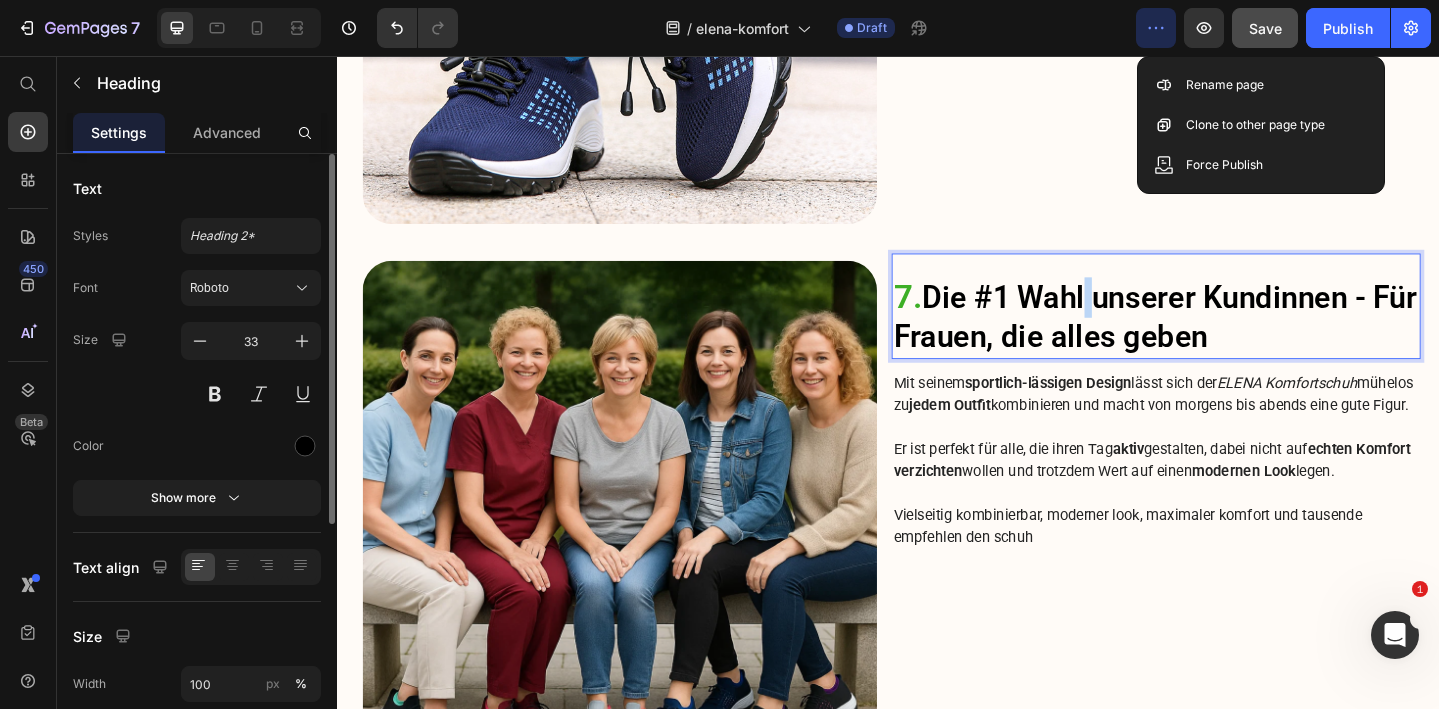 click on "7.  Die #1 Wahl unserer Kundinnen - Für Frauen, die alles geben" at bounding box center [1229, 340] 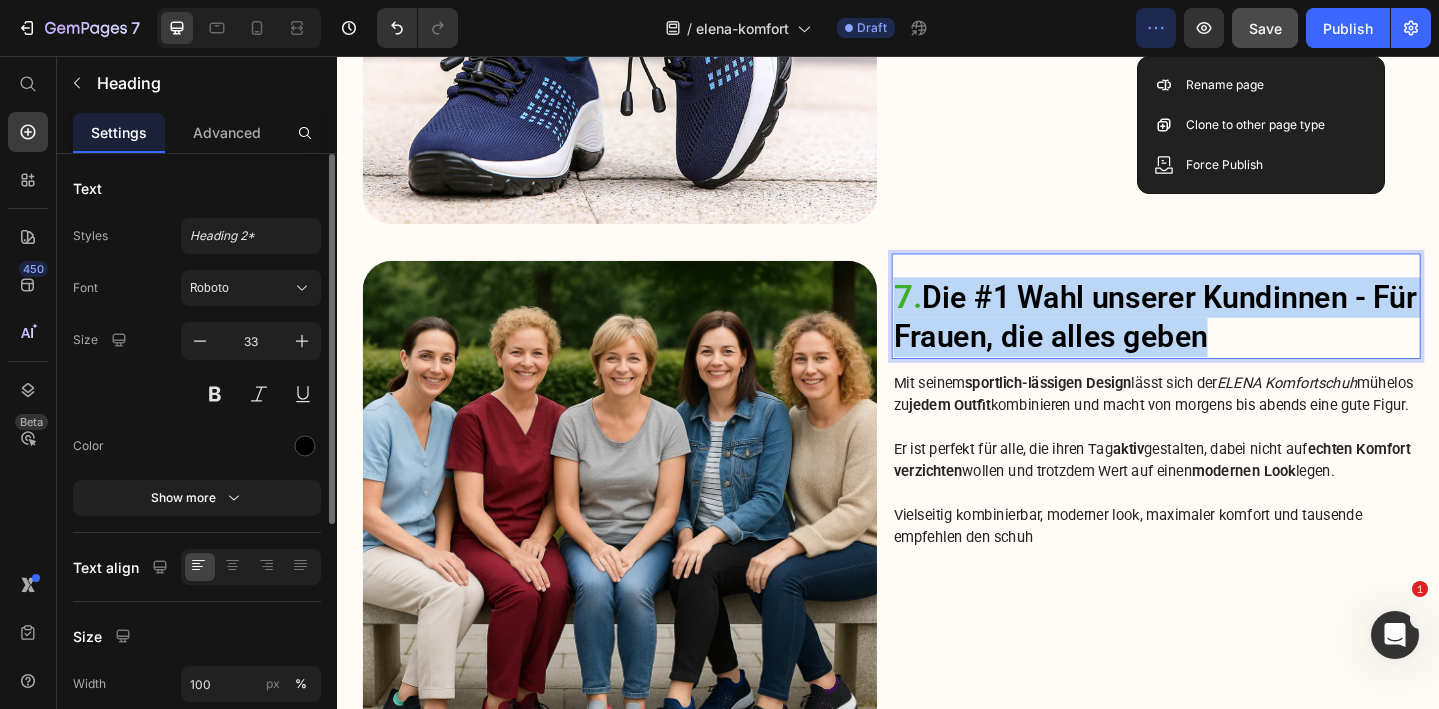 click on "7.  Die #1 Wahl unserer Kundinnen - Für Frauen, die alles geben" at bounding box center [1229, 340] 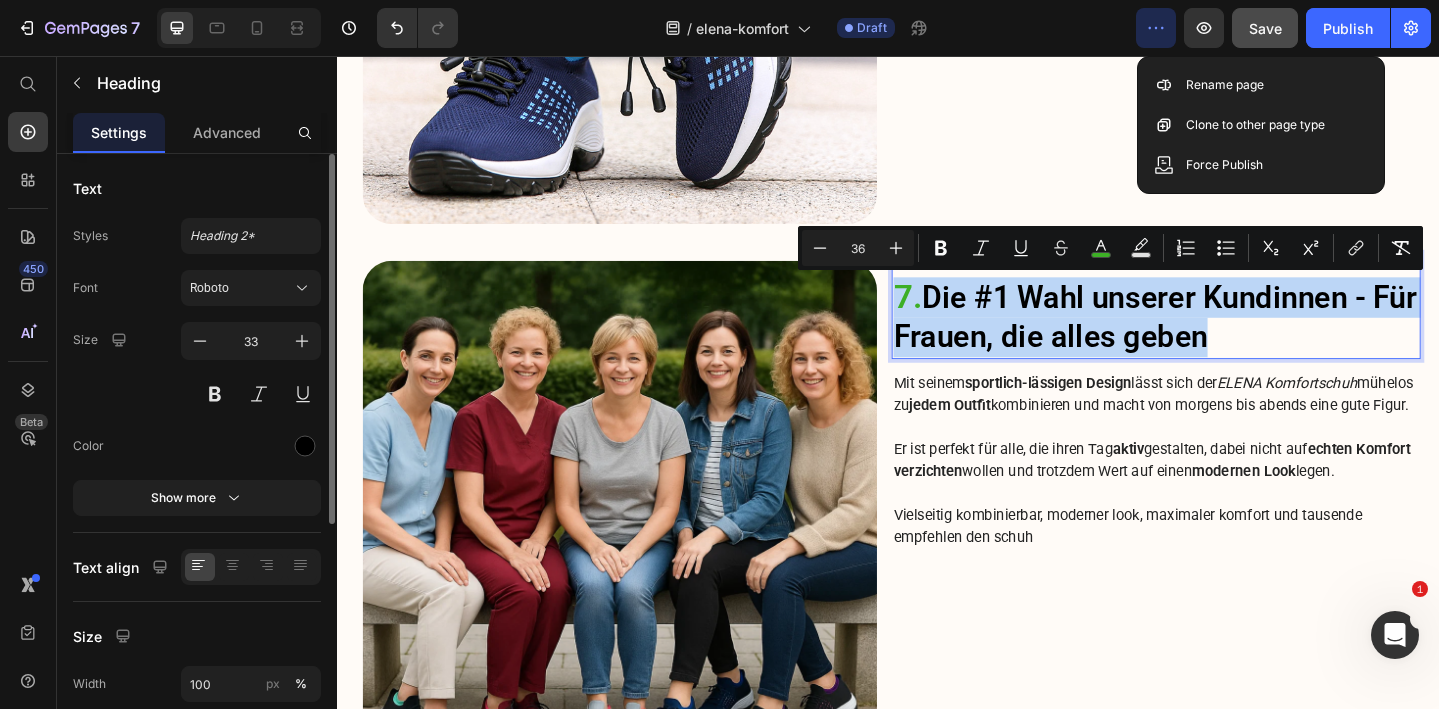 copy on "7.  Die #1 Wahl unserer Kundinnen - Für Frauen, die alles geben" 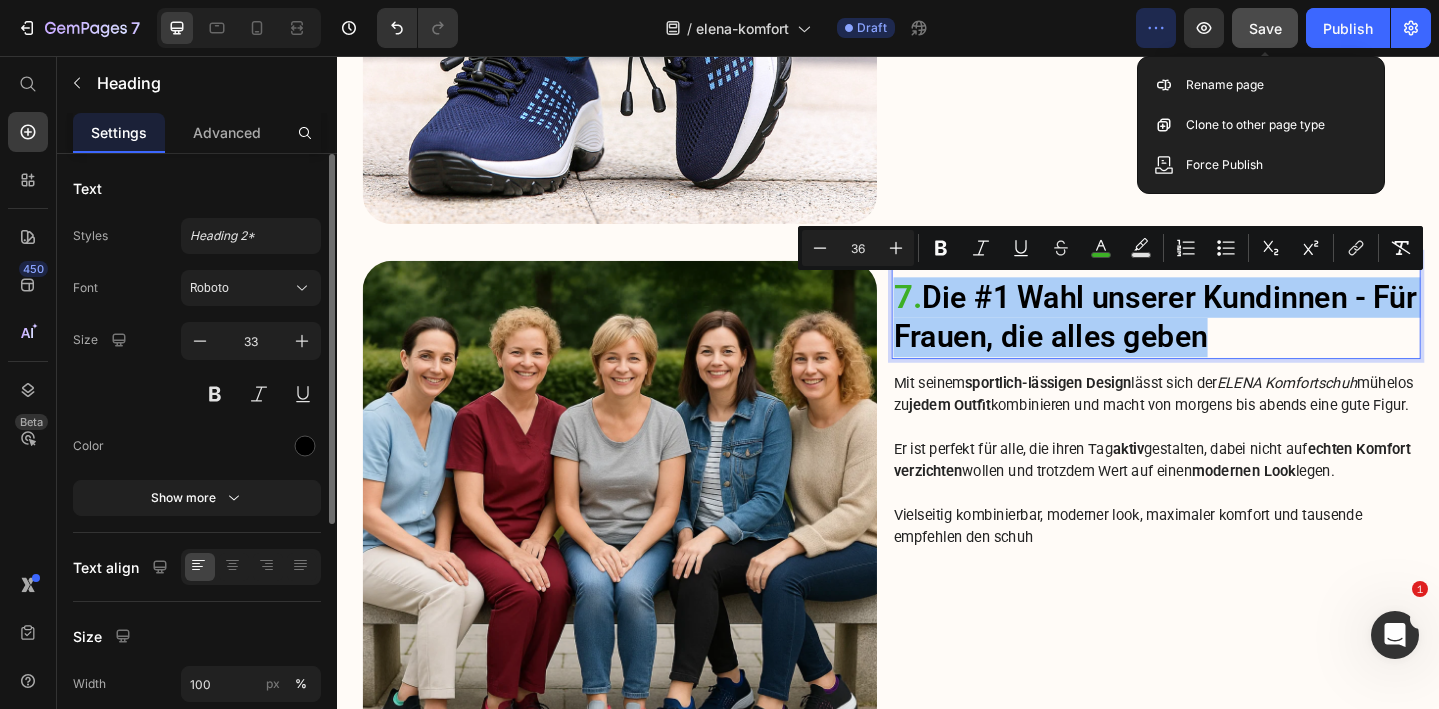 click on "Save" at bounding box center [1265, 28] 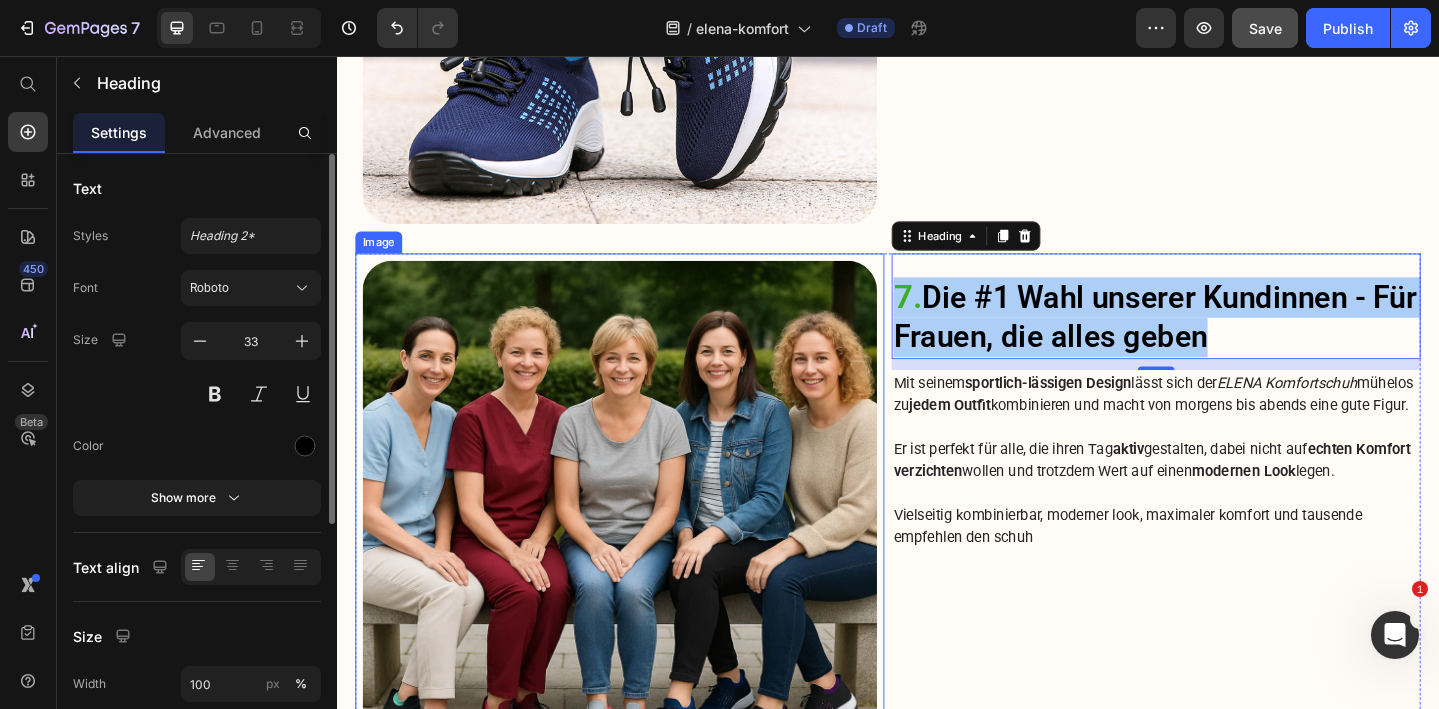 scroll, scrollTop: 4808, scrollLeft: 0, axis: vertical 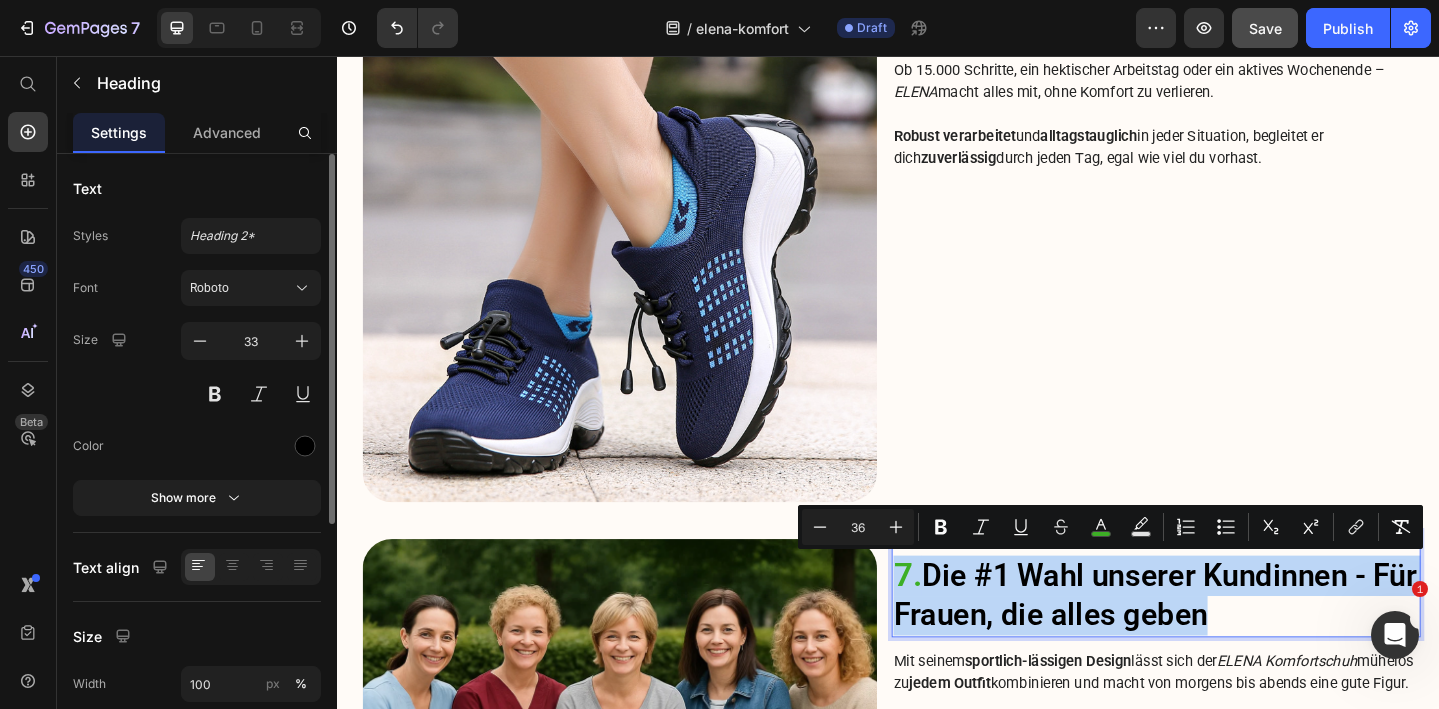 click on "7.  Die #1 Wahl unserer Kundinnen - Für Frauen, die alles geben" at bounding box center [1229, 643] 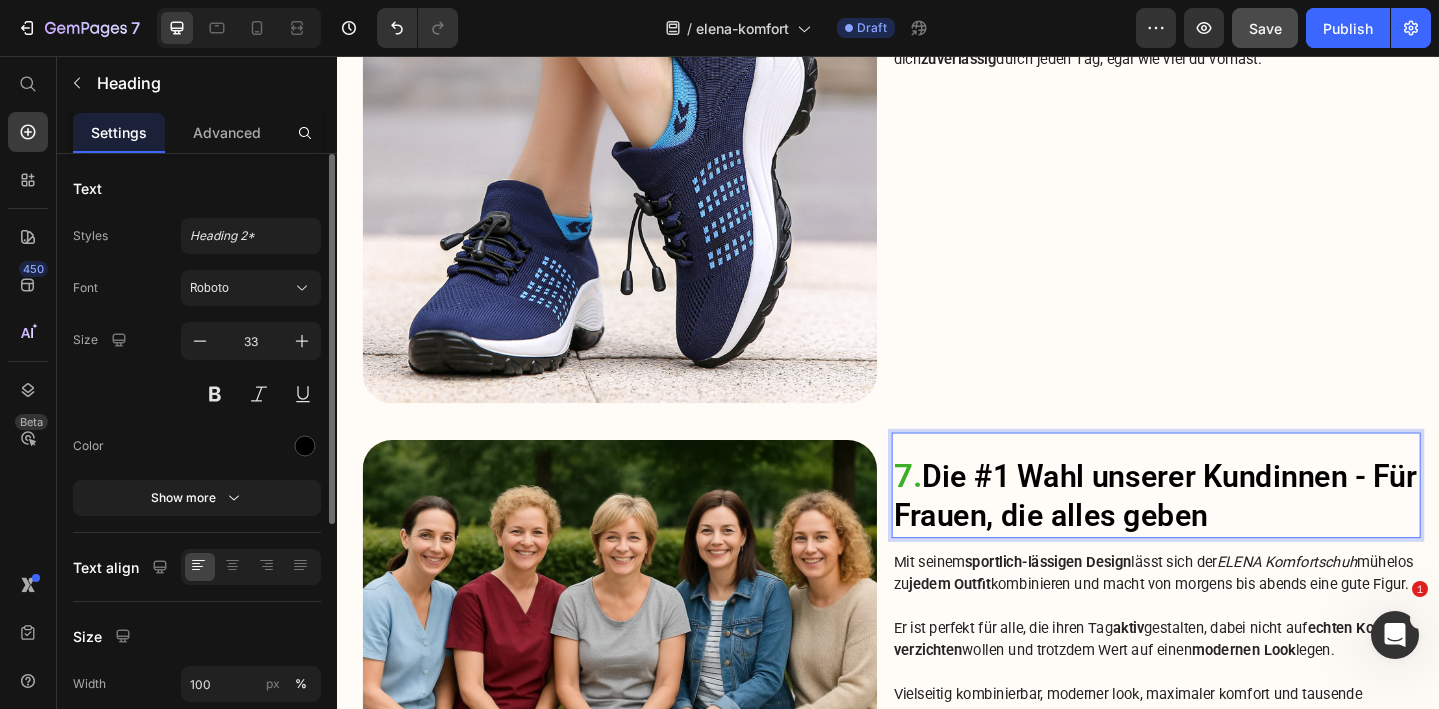 scroll, scrollTop: 5061, scrollLeft: 0, axis: vertical 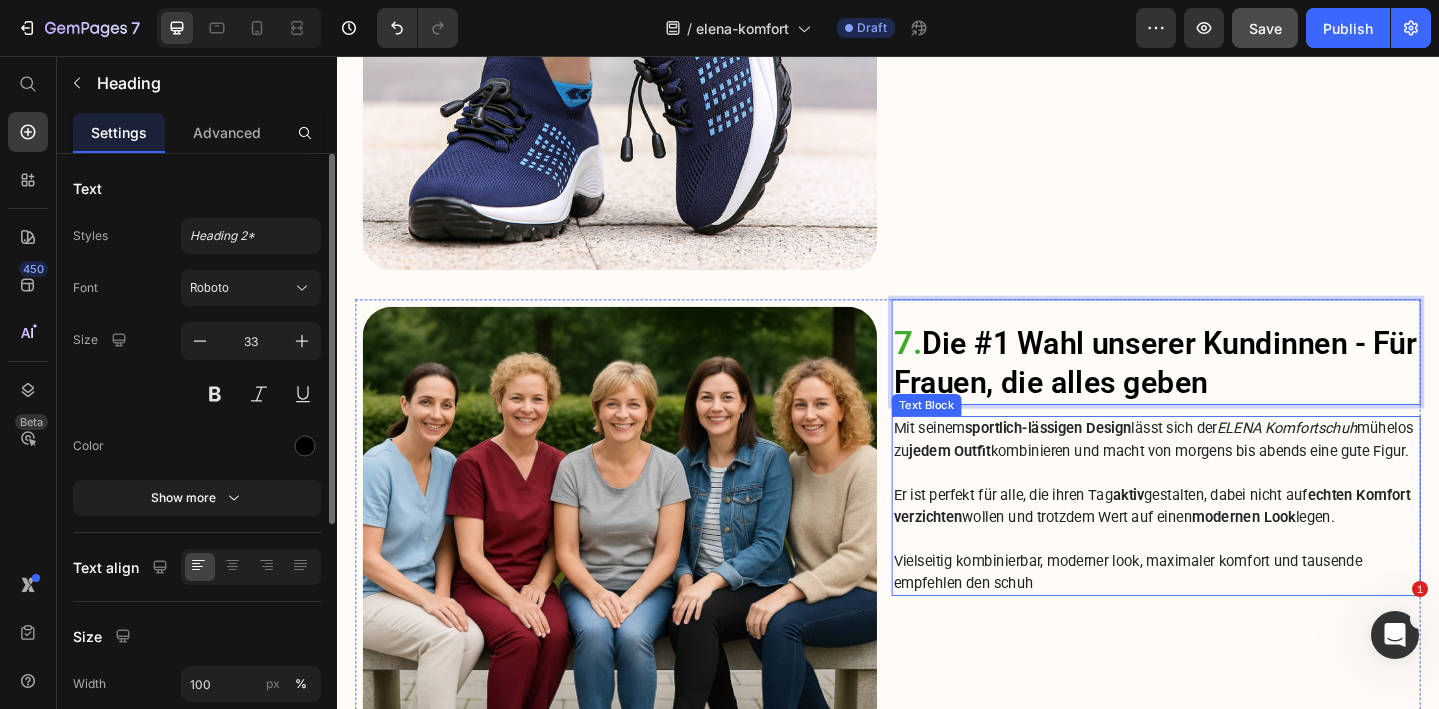 click at bounding box center (1229, 510) 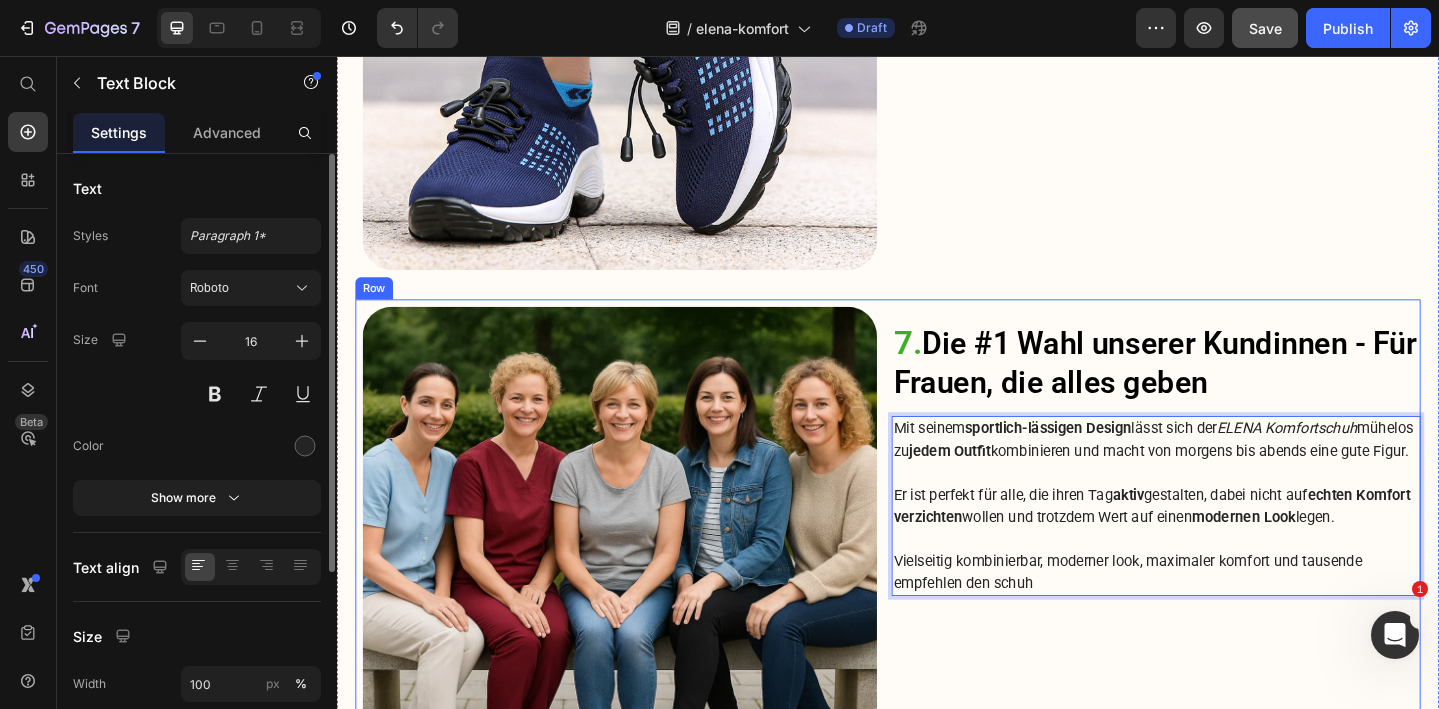 drag, startPoint x: 1137, startPoint y: 652, endPoint x: 937, endPoint y: 462, distance: 275.86227 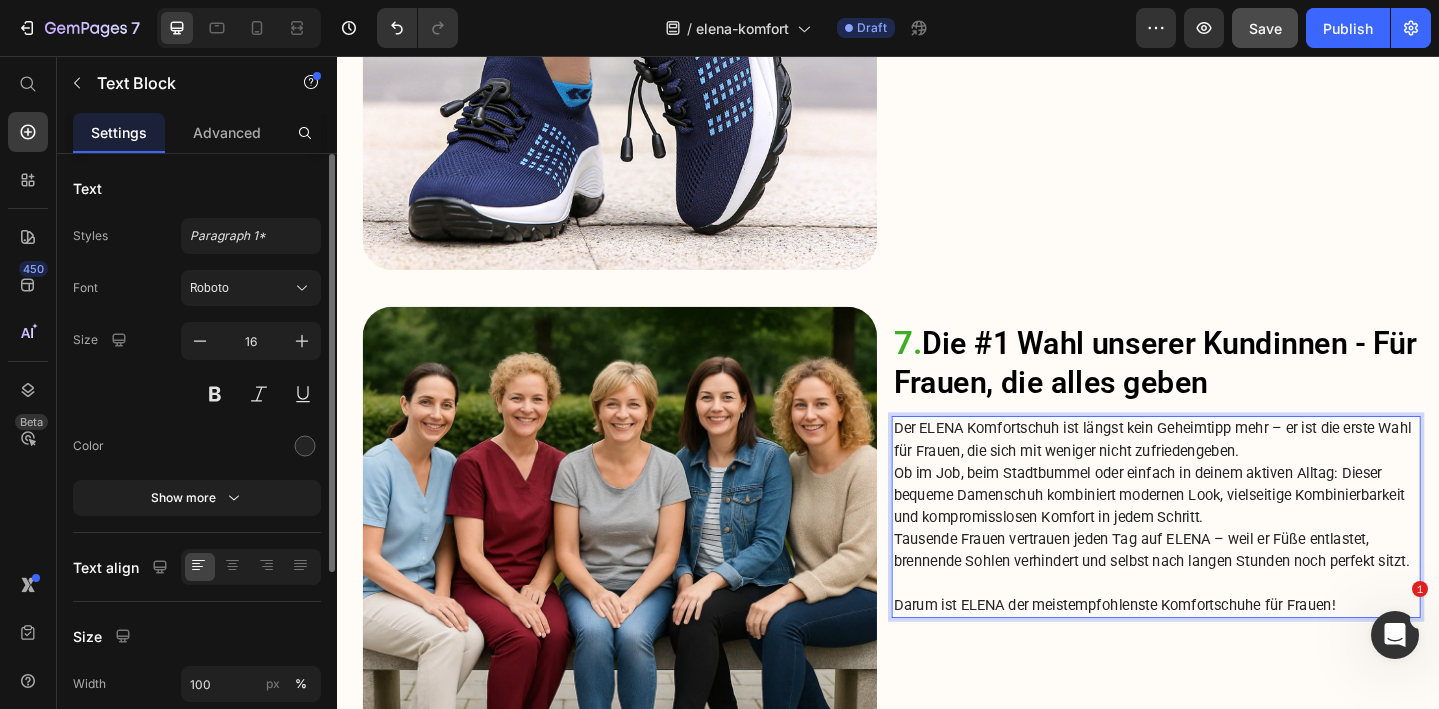 click on "Darum ist ELENA der meistempfohlenste Komfortschuhe für Frauen!" at bounding box center [1229, 654] 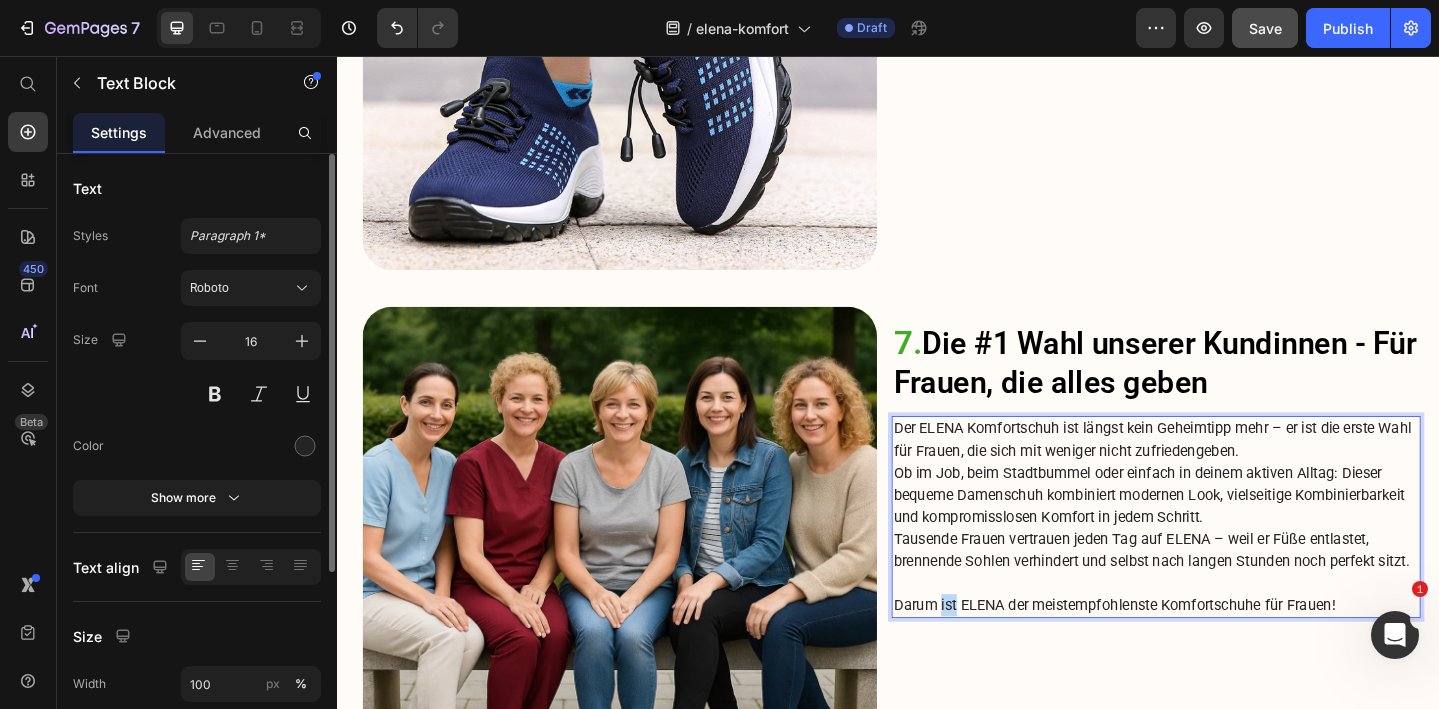 click on "Darum ist ELENA der meistempfohlenste Komfortschuhe für Frauen!" at bounding box center (1229, 654) 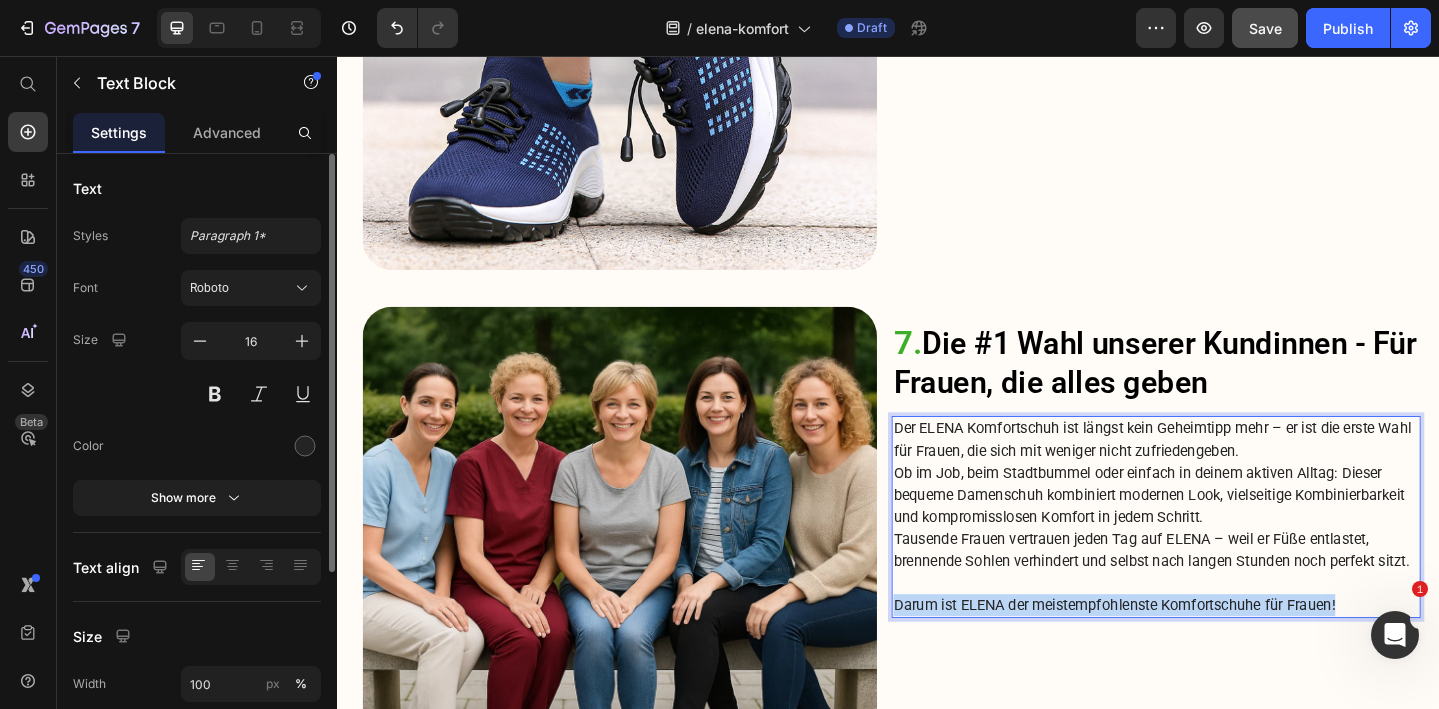 click on "Darum ist ELENA der meistempfohlenste Komfortschuhe für Frauen!" at bounding box center [1229, 654] 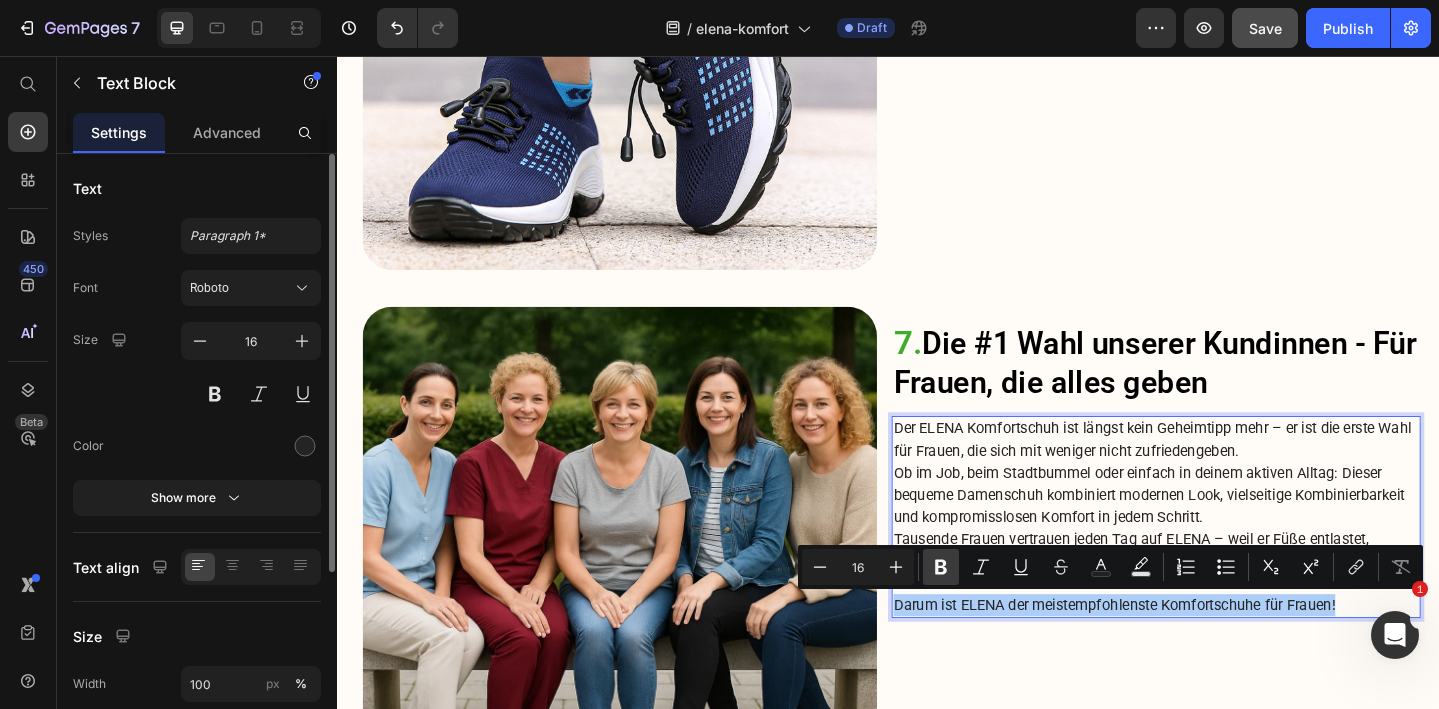 click on "Bold" at bounding box center (941, 567) 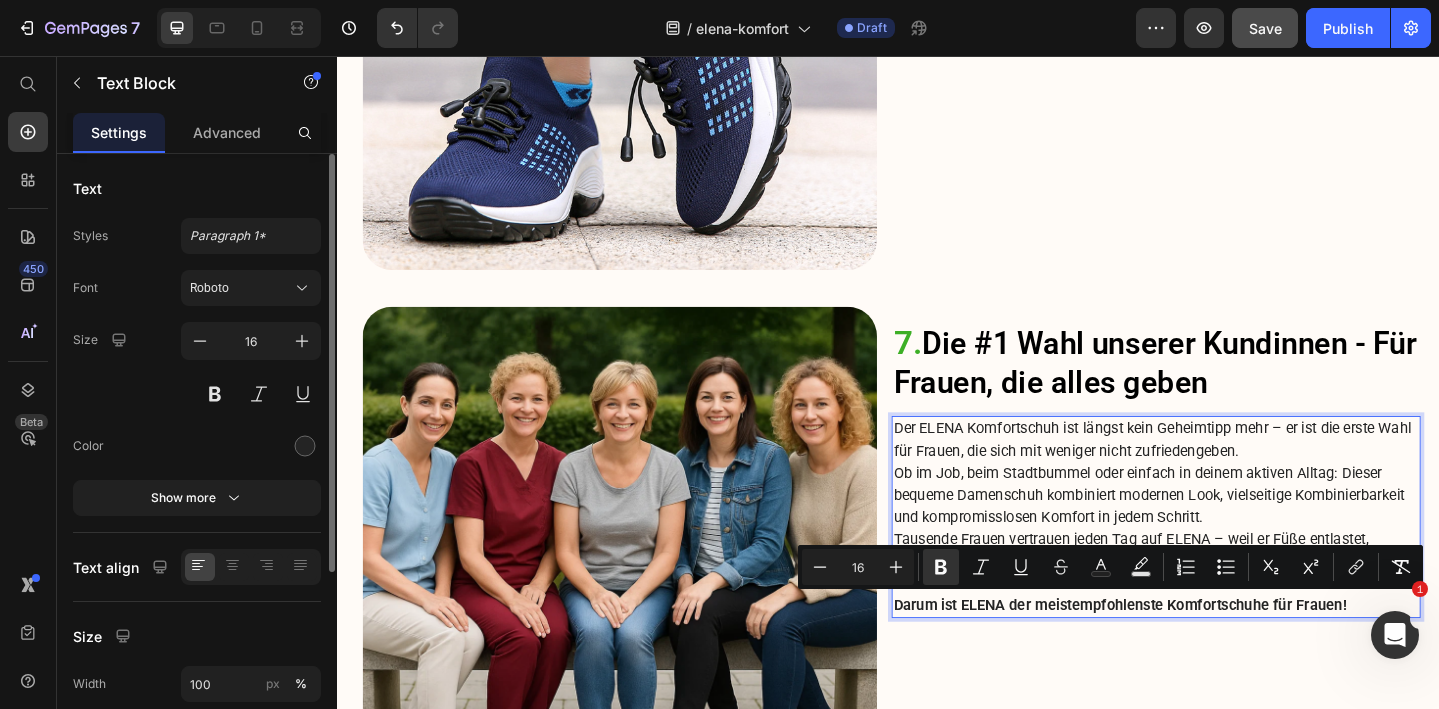 click on "Ob im Job, beim Stadtbummel oder einfach in deinem aktiven Alltag: Dieser bequeme Damenschuh kombiniert modernen Look, vielseitige Kombinierbarkeit und kompromisslosen Komfort in jedem Schritt." at bounding box center [1229, 534] 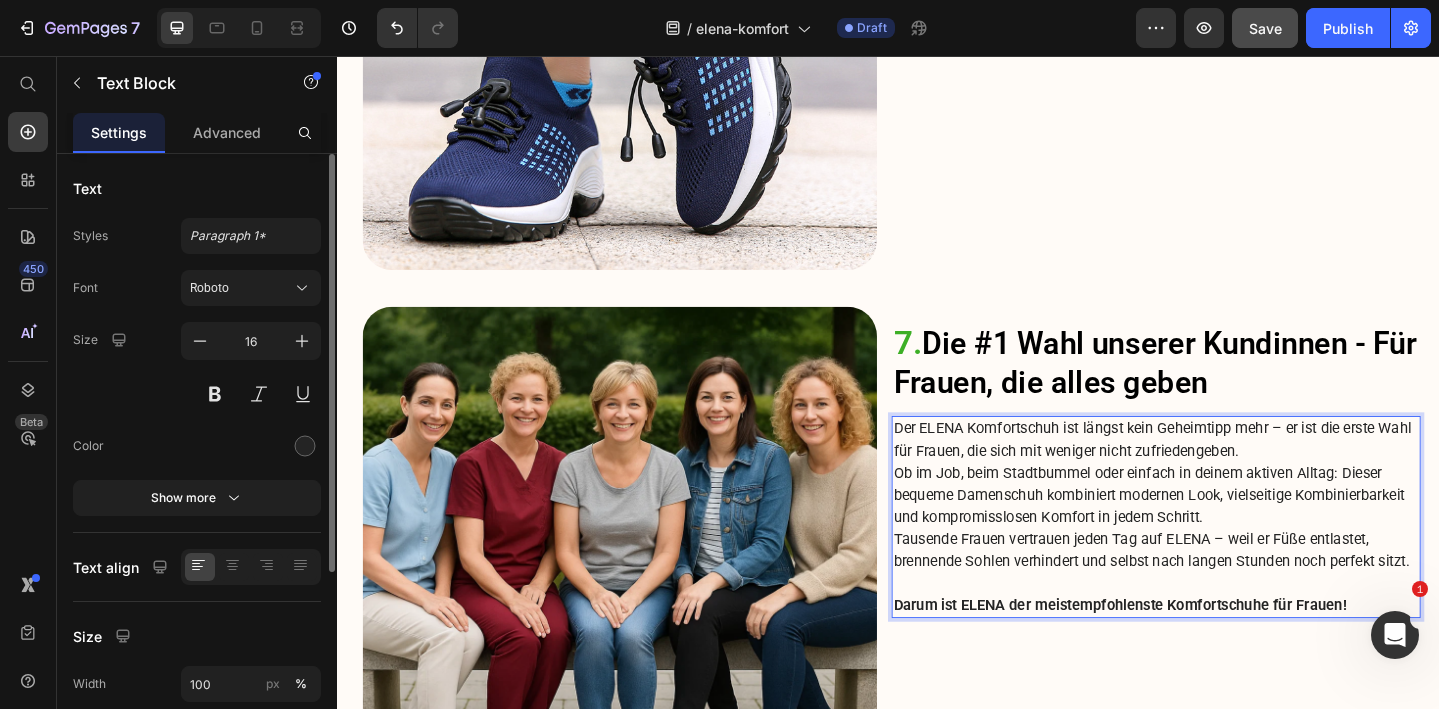 click on "Der ELENA Komfortschuh ist längst kein Geheimtipp mehr – er ist die erste Wahl für Frauen, die sich mit weniger nicht zufriedengeben." at bounding box center (1229, 474) 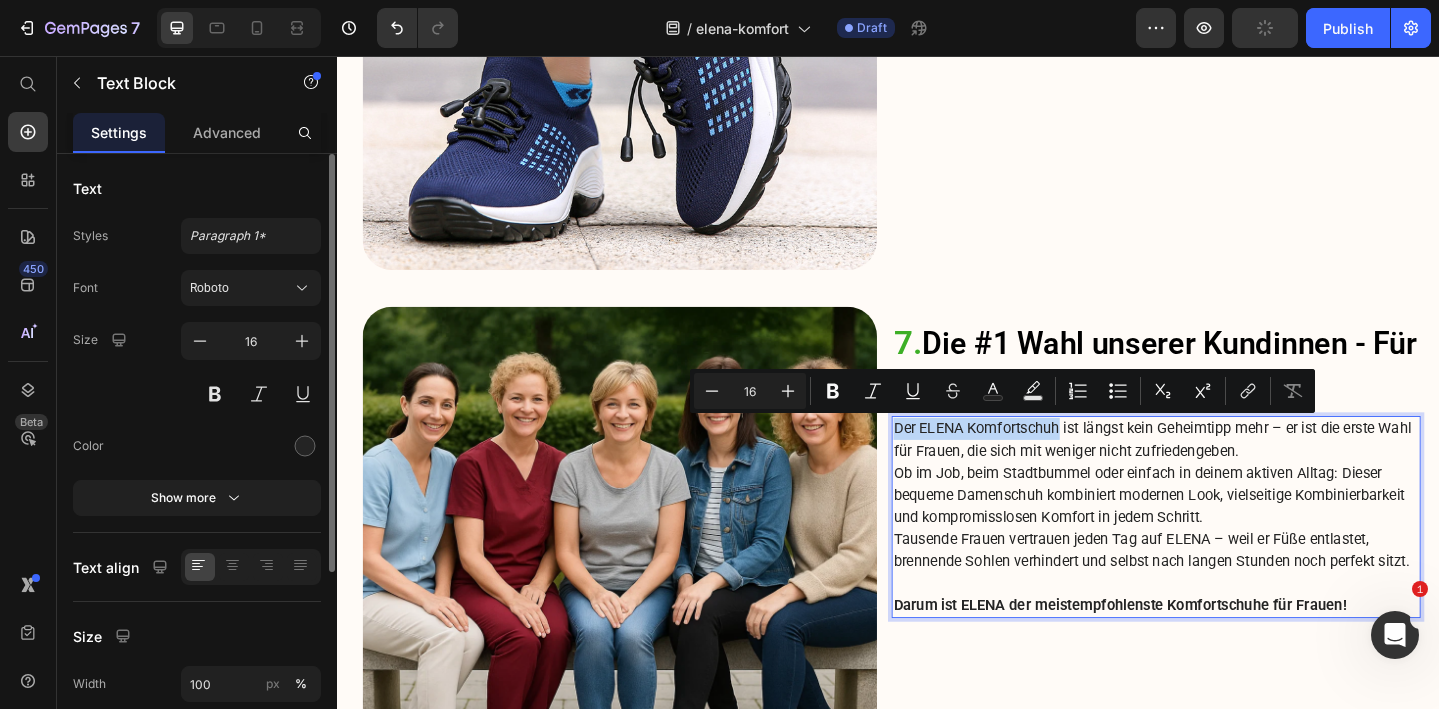 drag, startPoint x: 1122, startPoint y: 464, endPoint x: 946, endPoint y: 460, distance: 176.04546 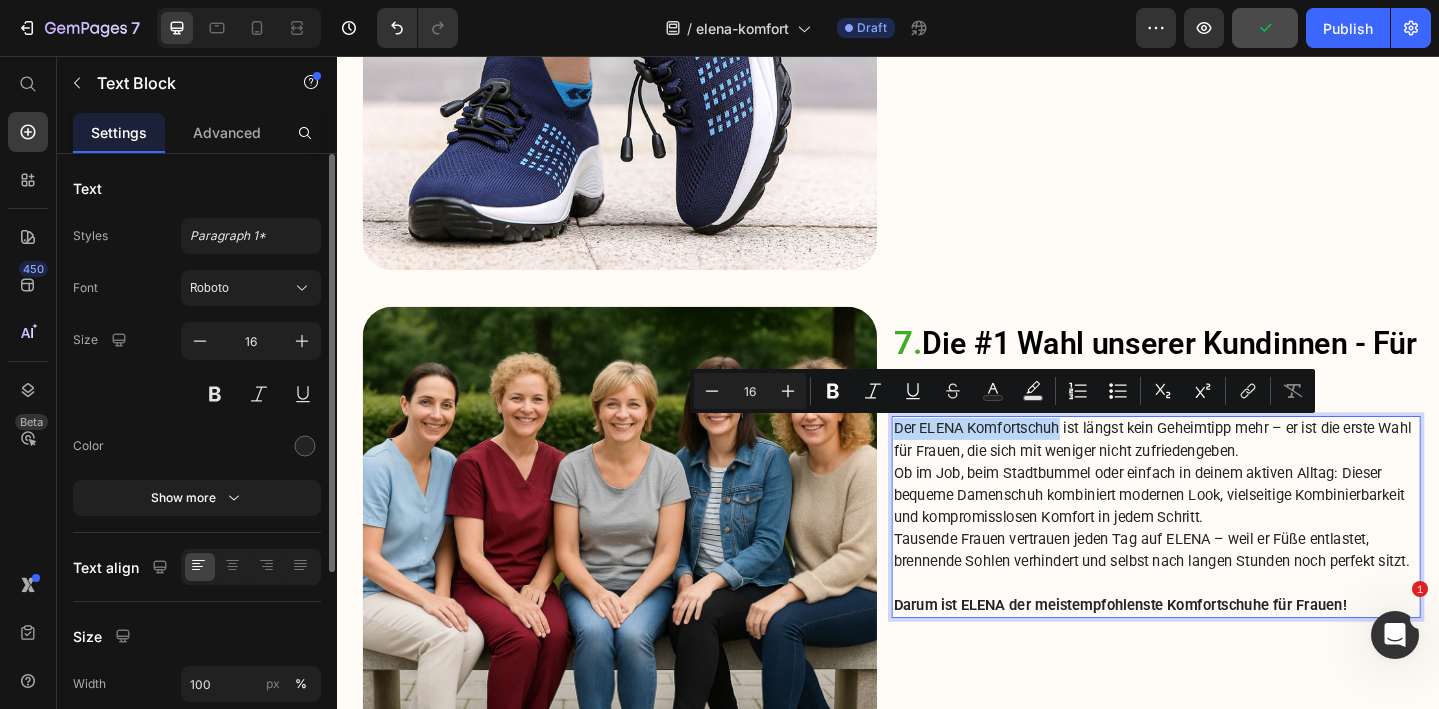 click on "Der ELENA Komfortschuh ist längst kein Geheimtipp mehr – er ist die erste Wahl für Frauen, die sich mit weniger nicht zufriedengeben." at bounding box center [1229, 474] 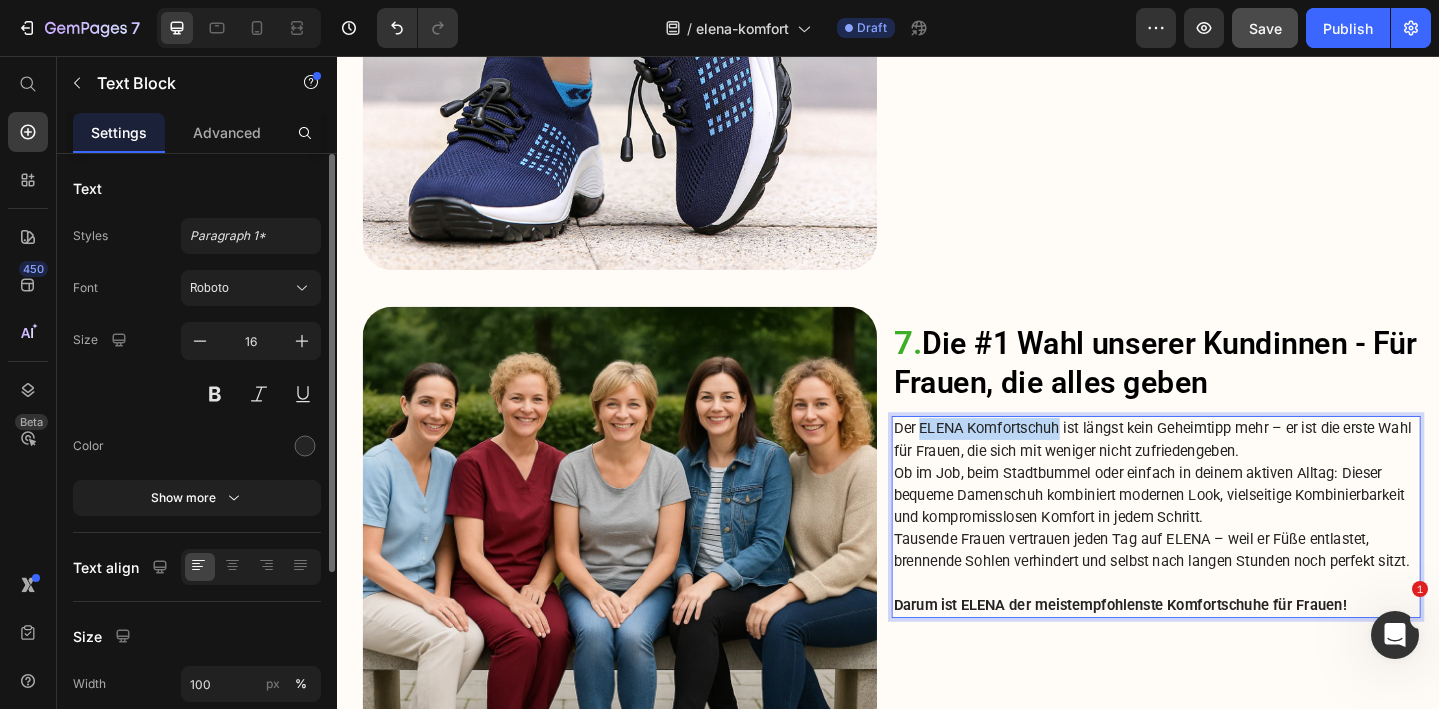 drag, startPoint x: 970, startPoint y: 461, endPoint x: 1125, endPoint y: 465, distance: 155.0516 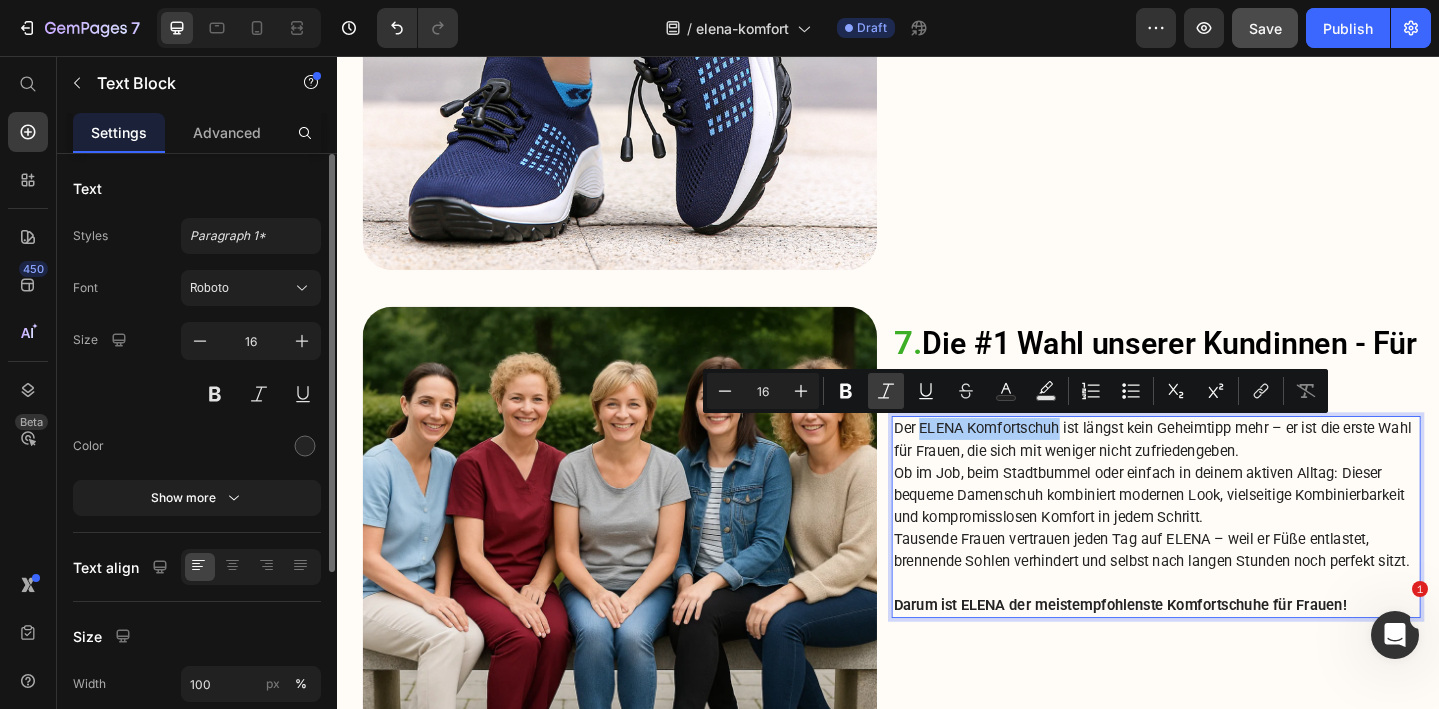click 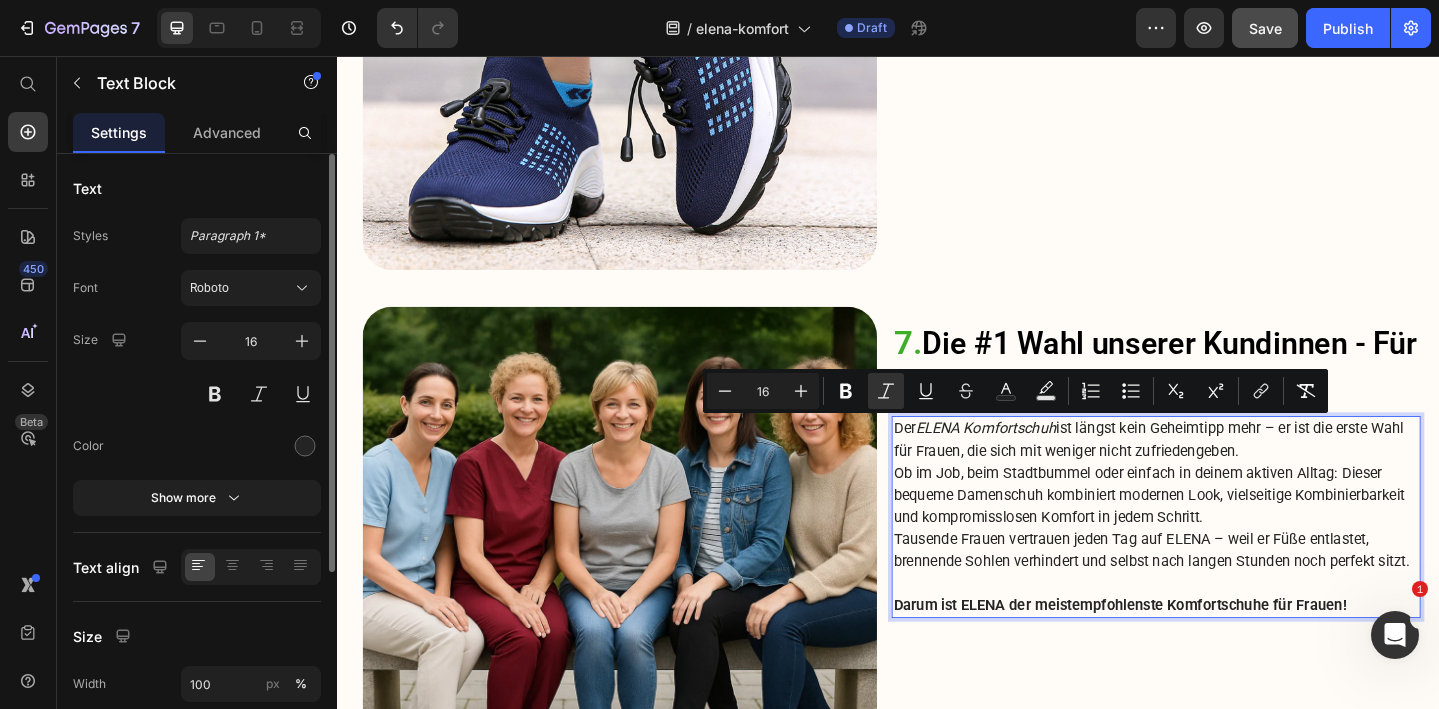 click on "Der ELENA Komfortschuh ist längst kein Geheimtipp mehr – er ist die erste Wahl für Frauen, die sich mit weniger nicht zufriedengeben." at bounding box center (1229, 474) 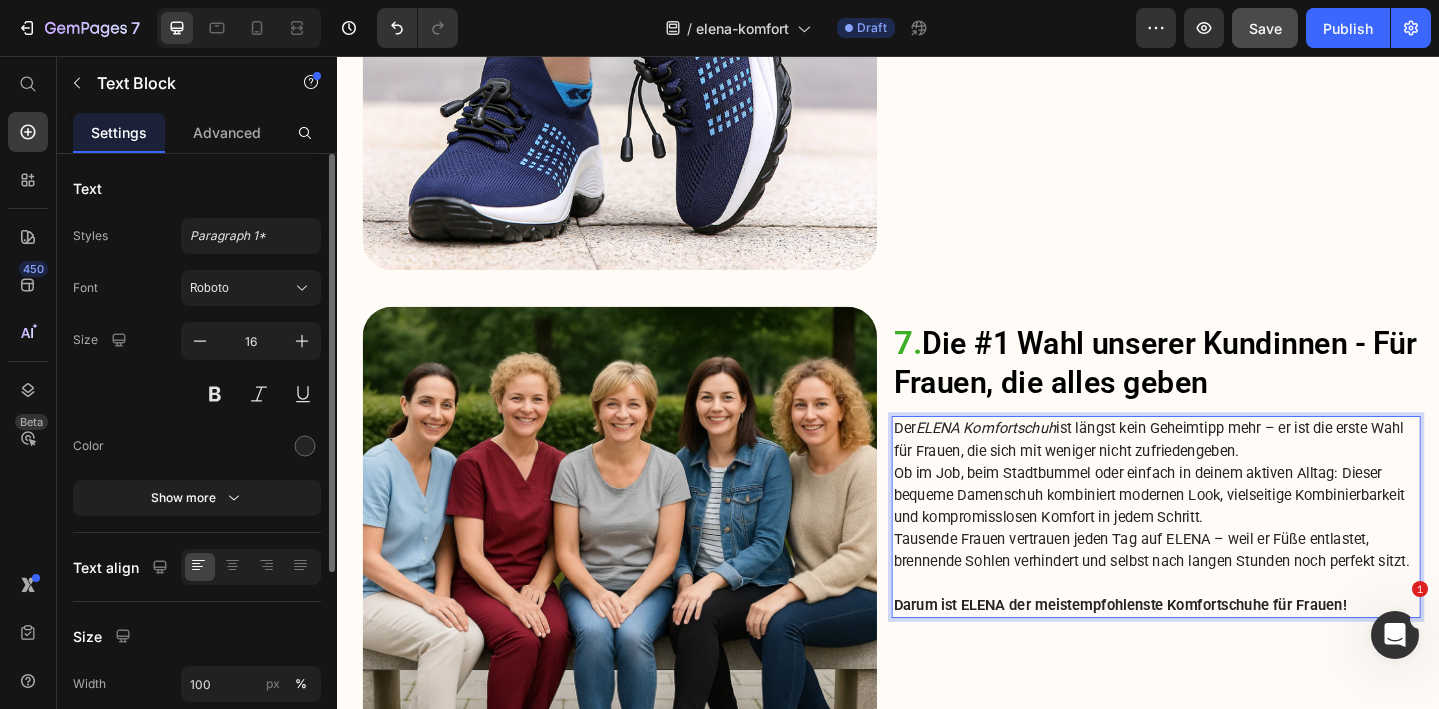 click on "Der ELENA Komfortschuh ist längst kein Geheimtipp mehr – er ist die erste Wahl für Frauen, die sich mit weniger nicht zufriedengeben." at bounding box center (1229, 474) 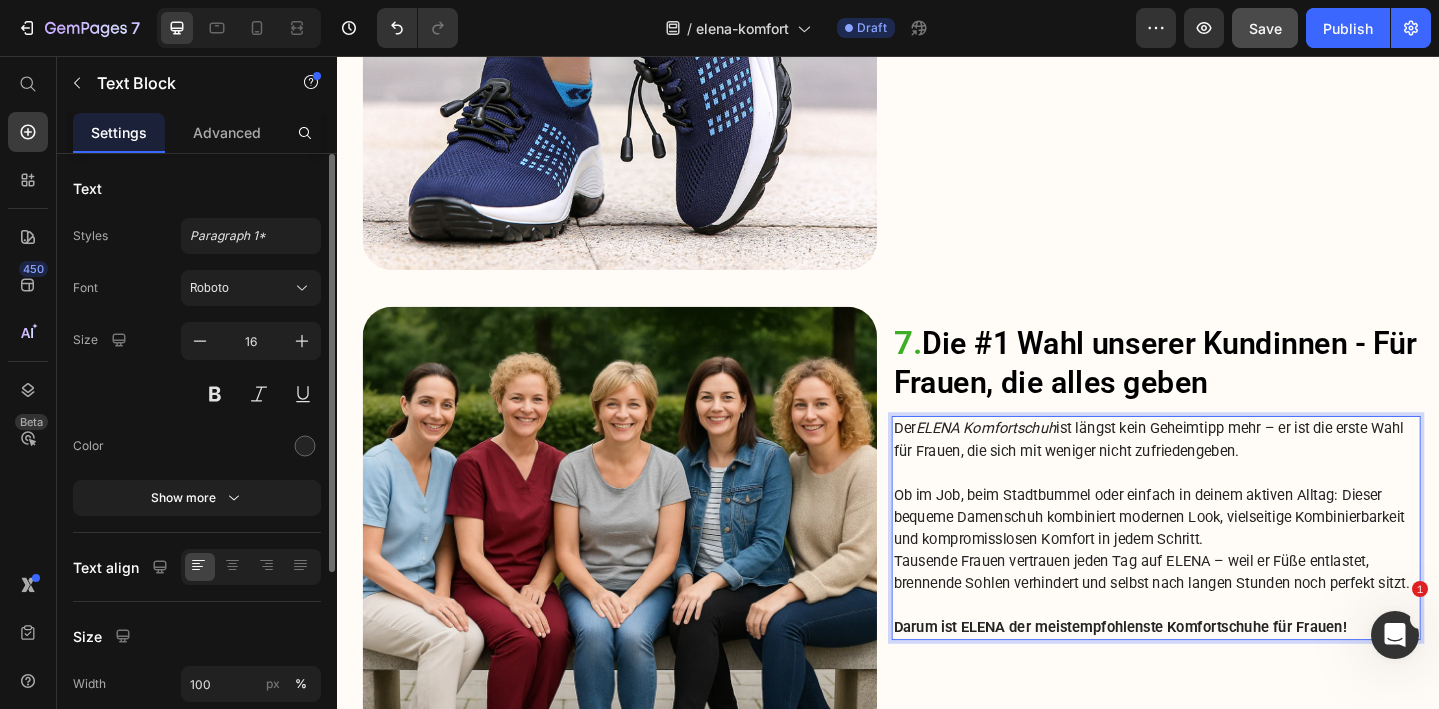 click on "Ob im Job, beim Stadtbummel oder einfach in deinem aktiven Alltag: Dieser bequeme Damenschuh kombiniert modernen Look, vielseitige Kombinierbarkeit und kompromisslosen Komfort in jedem Schritt." at bounding box center [1229, 558] 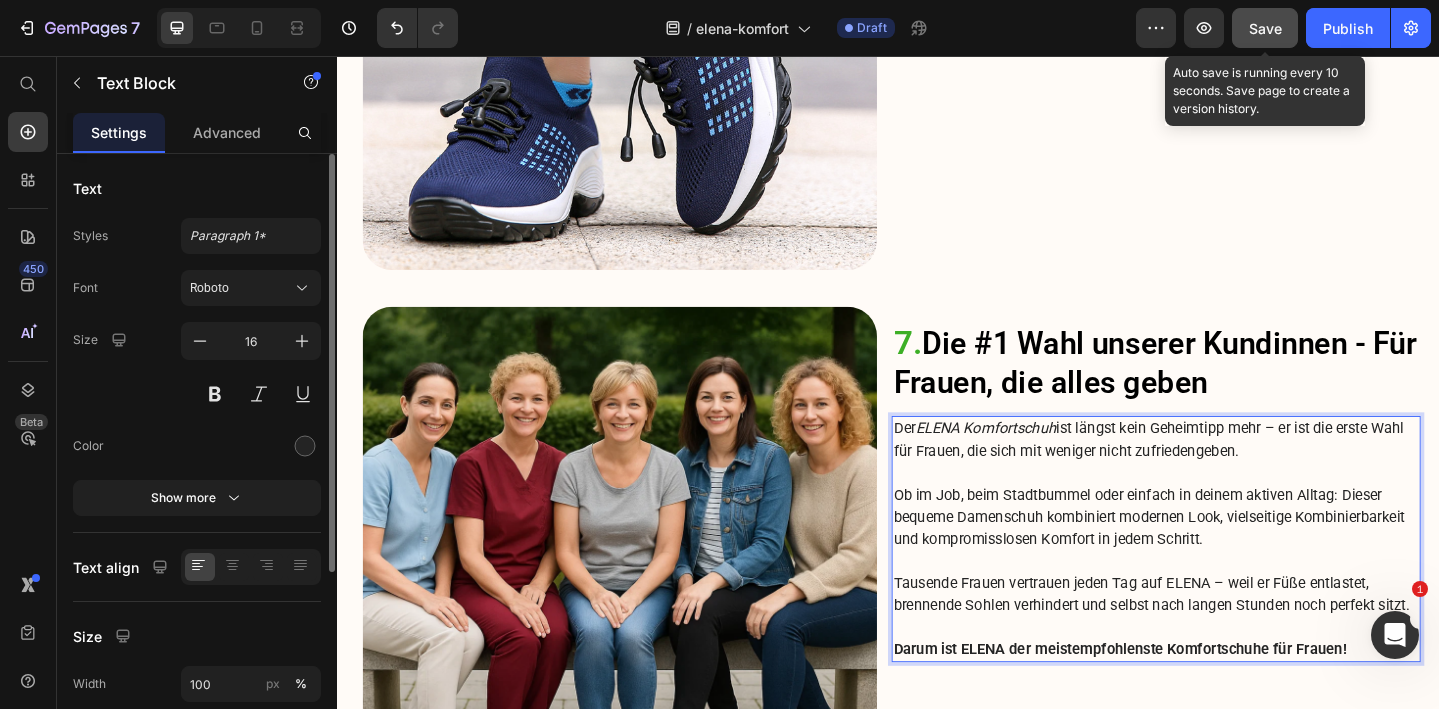 click on "Save" at bounding box center (1265, 28) 